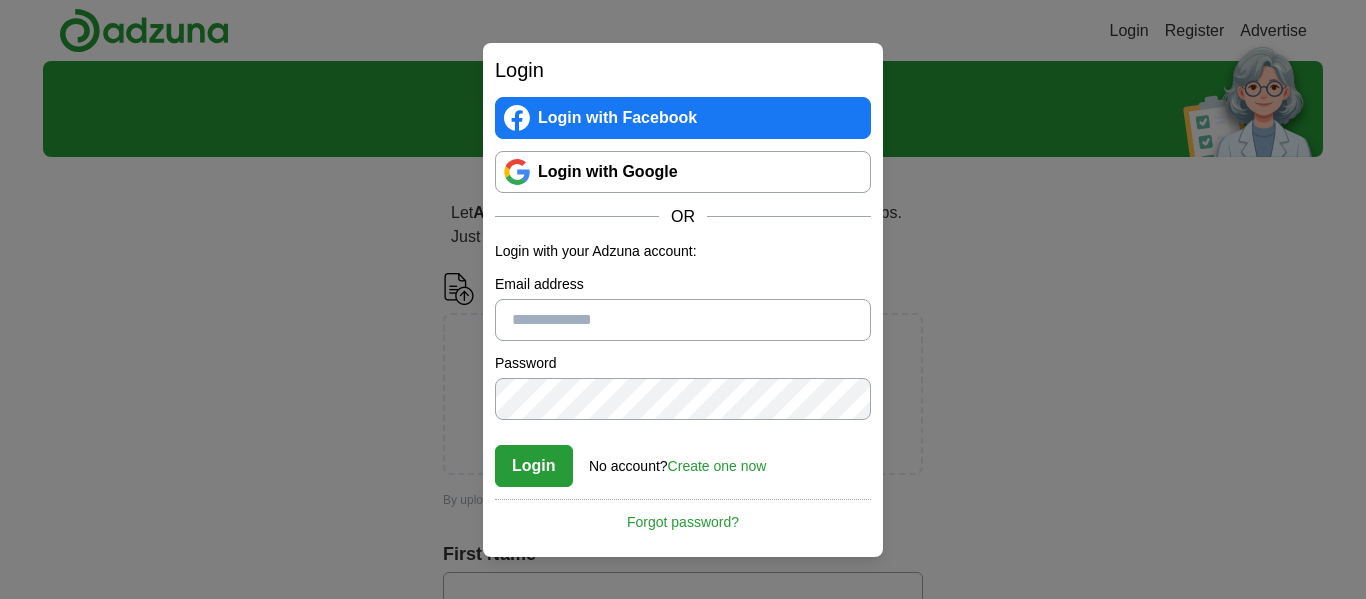 scroll, scrollTop: 0, scrollLeft: 0, axis: both 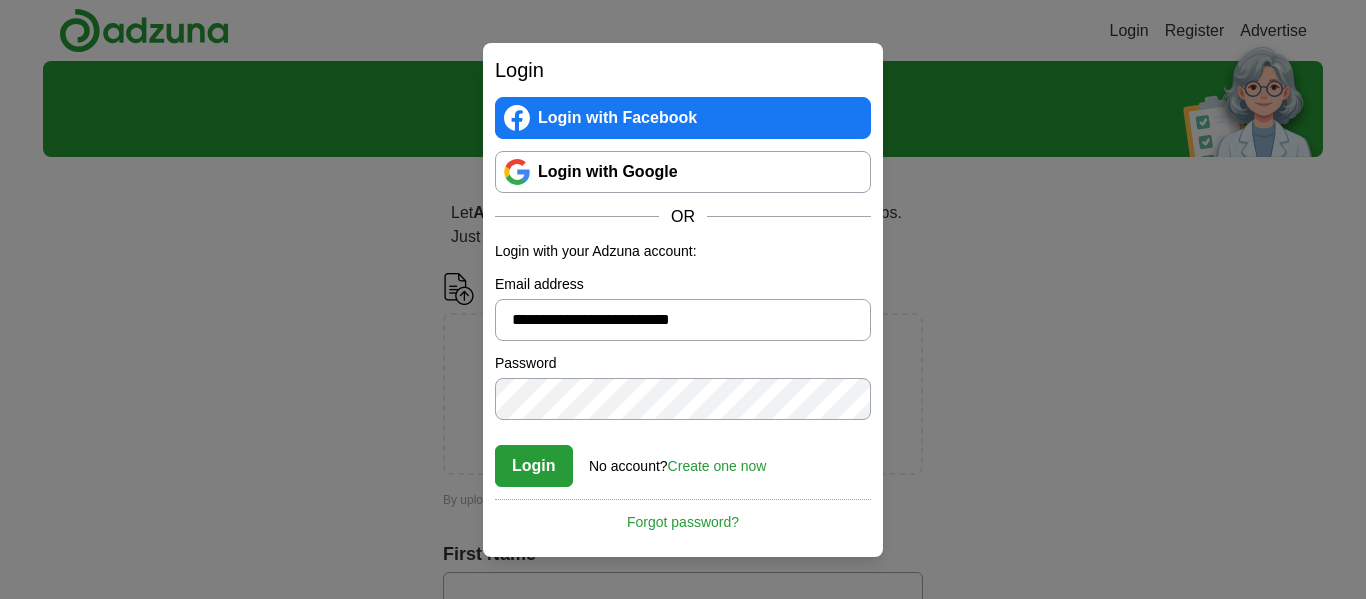click on "Login" at bounding box center (534, 466) 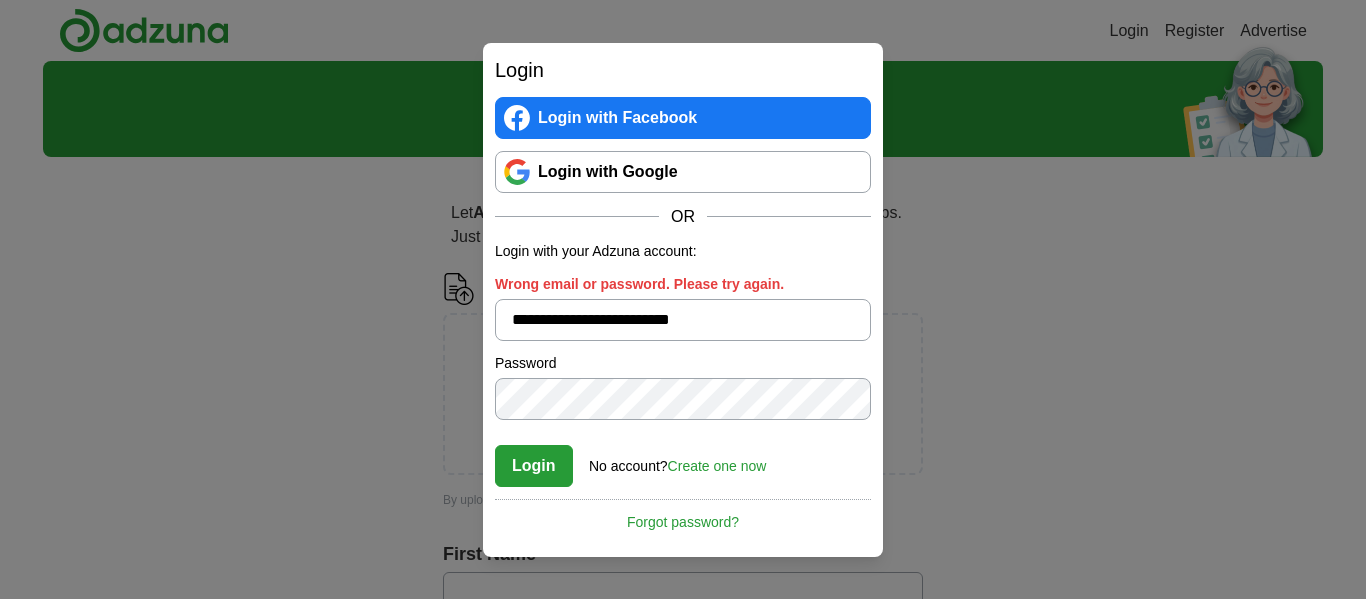 click on "Login" at bounding box center (534, 466) 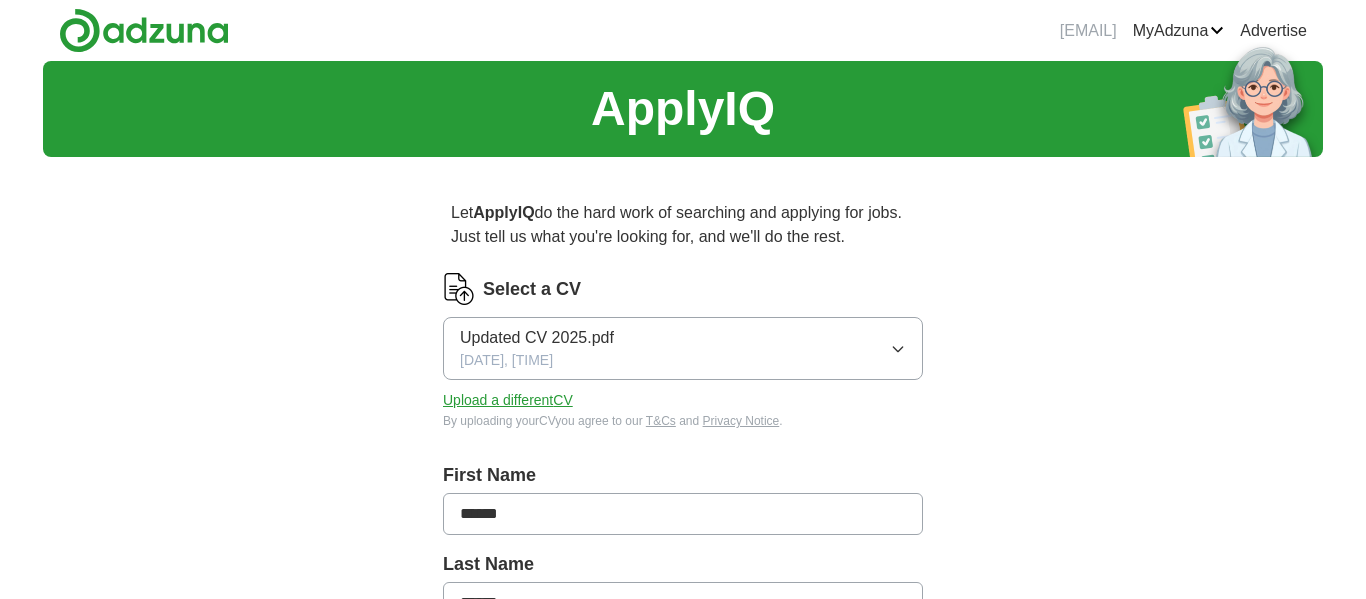scroll, scrollTop: 0, scrollLeft: 0, axis: both 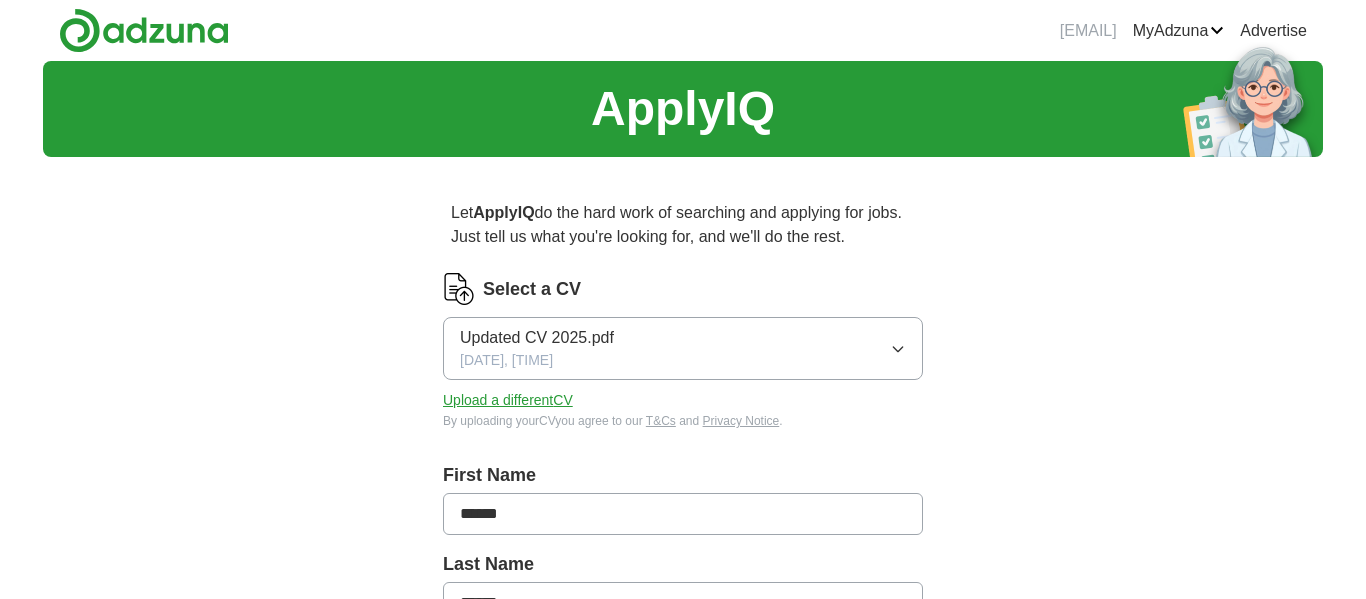 click on "ApplyIQ Let  ApplyIQ  do the hard work of searching and applying for jobs. Just tell us what you're looking for, and we'll do the rest. Select a CV Updated CV 2025.pdf 24/03/2025, 21:13 Upload a different  CV By uploading your  CV  you agree to our   T&Cs   and   Privacy Notice . First Name ****** Last Name ****** What job are you looking for? Enter or select a minimum of 3 job titles (4-8 recommended) Where do you want to work? 25 mile radius What's your minimum salary? No minimum salary set £ 20 k £ 100 k+ Start applying for jobs By registering, you consent to us applying to suitable jobs for you" at bounding box center (683, 743) 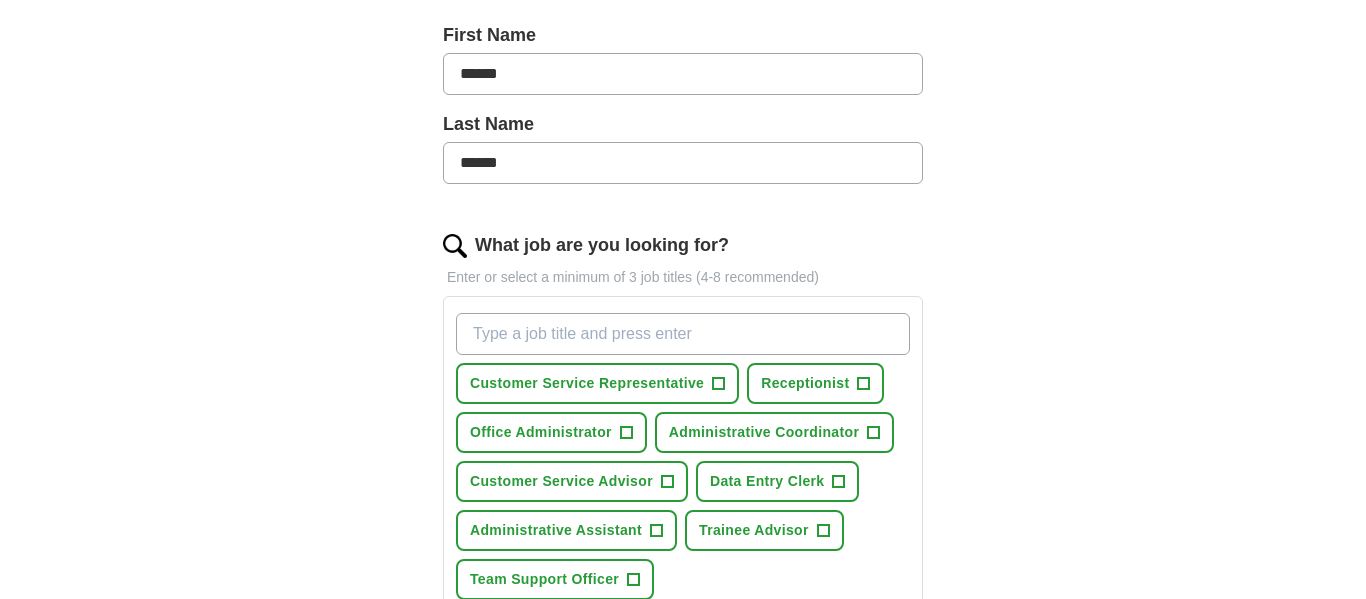 scroll, scrollTop: 480, scrollLeft: 0, axis: vertical 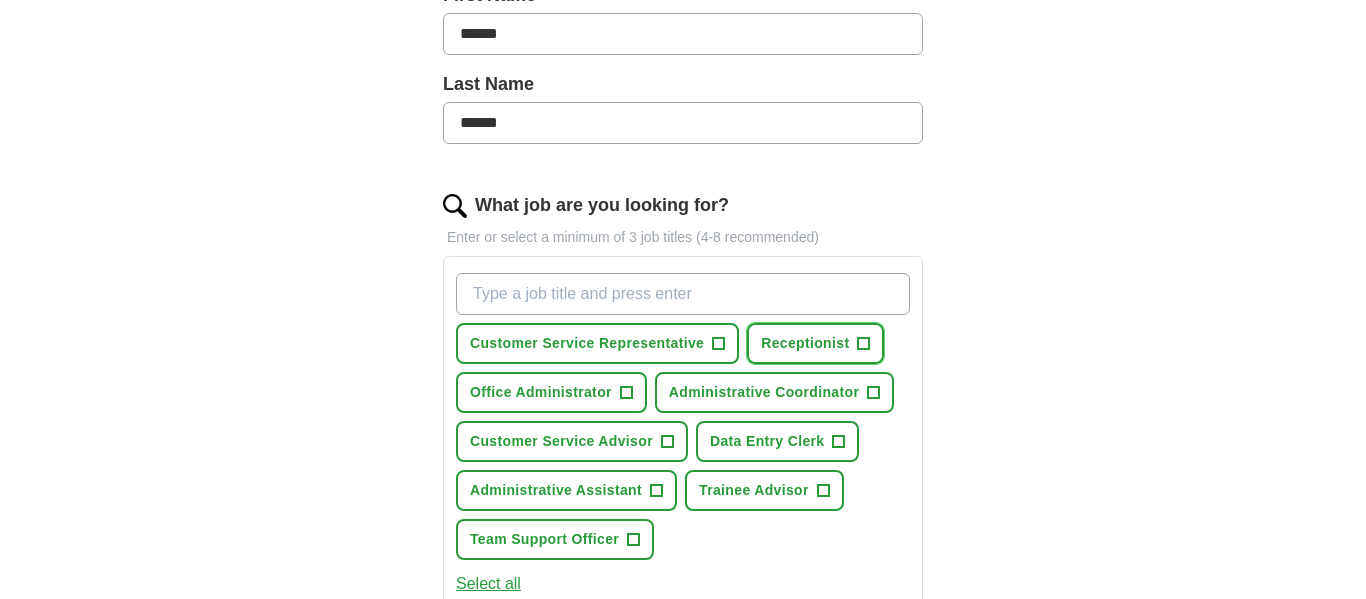 click on "Receptionist" at bounding box center [805, 343] 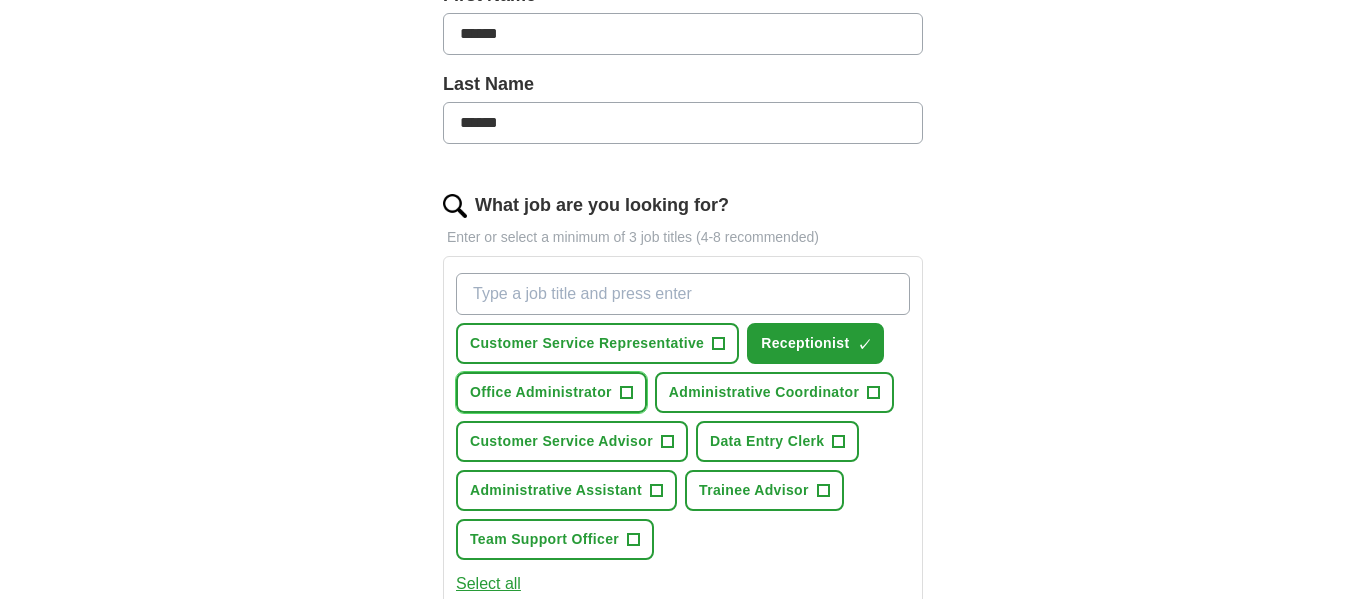click on "Office Administrator" at bounding box center [541, 392] 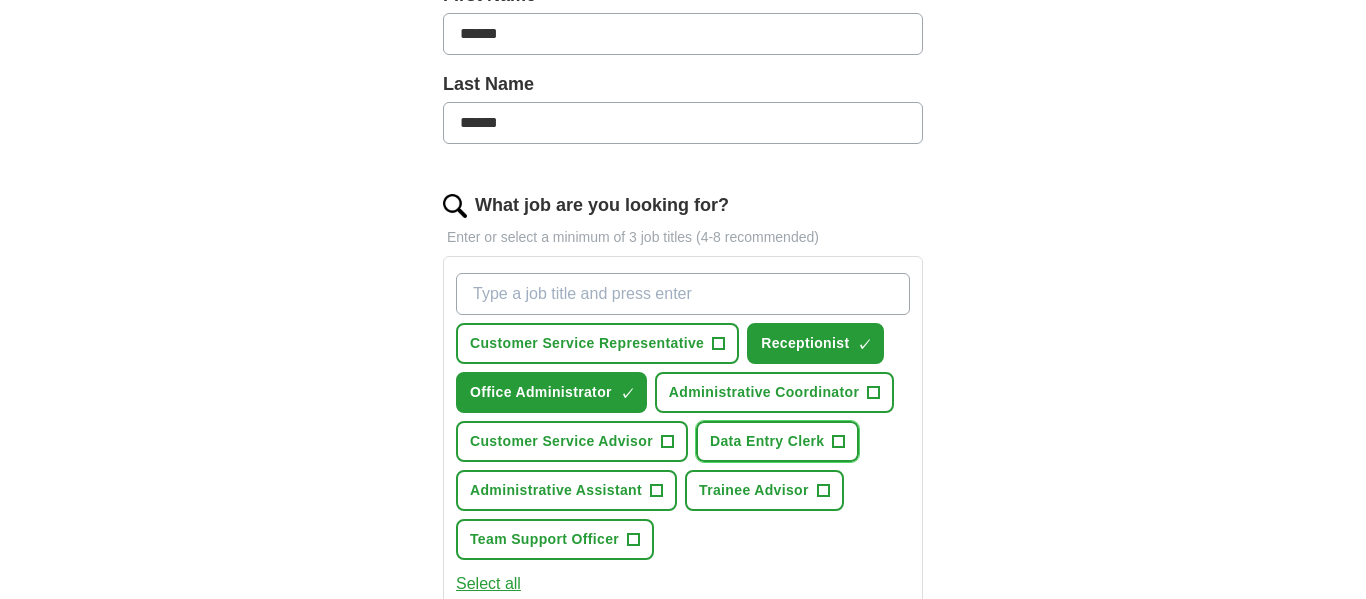 click on "Data Entry Clerk" at bounding box center [767, 441] 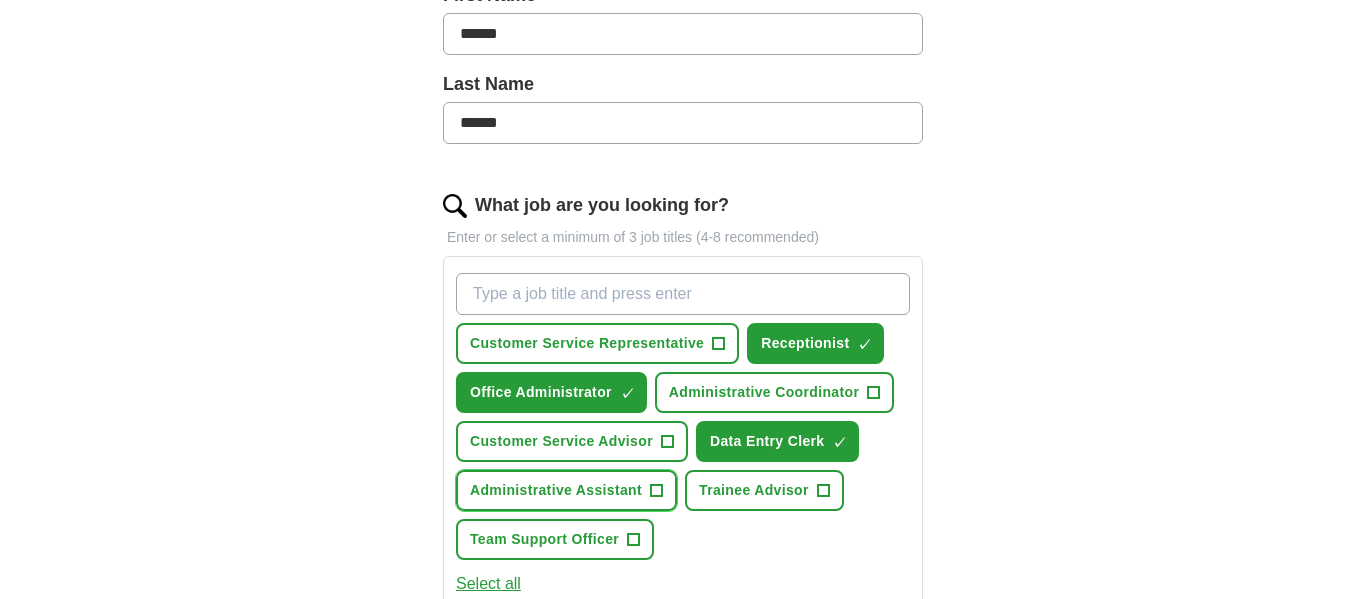 click on "Administrative Assistant" at bounding box center [556, 490] 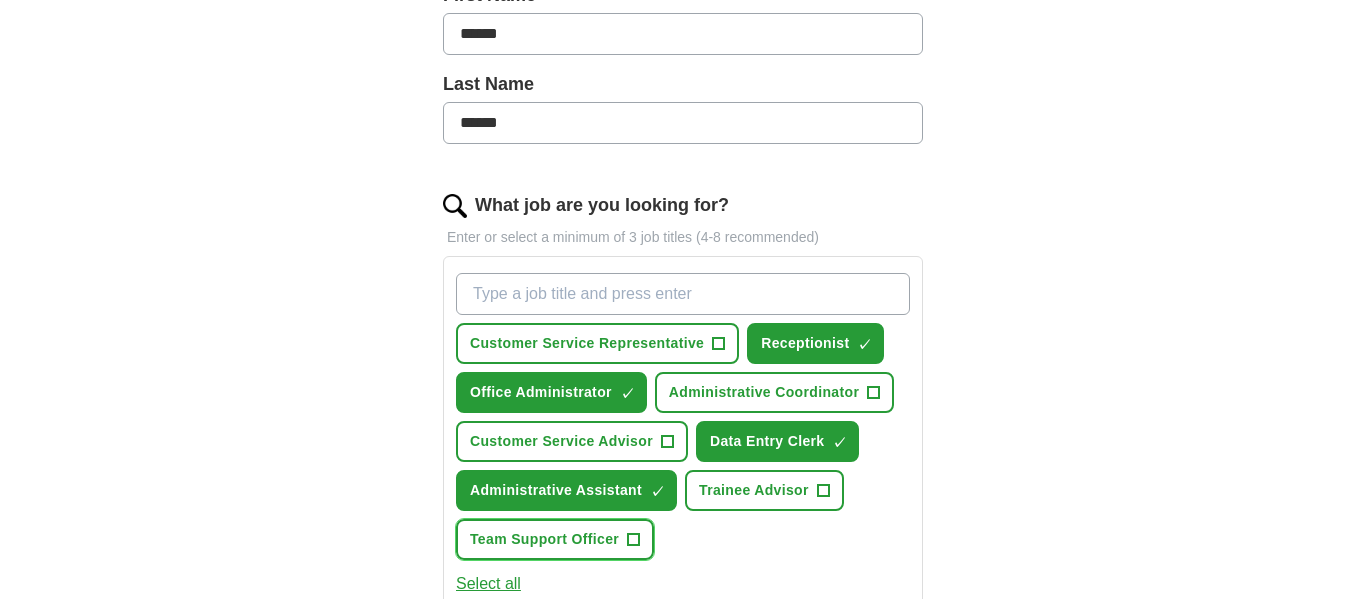 click on "Team Support Officer" at bounding box center [544, 539] 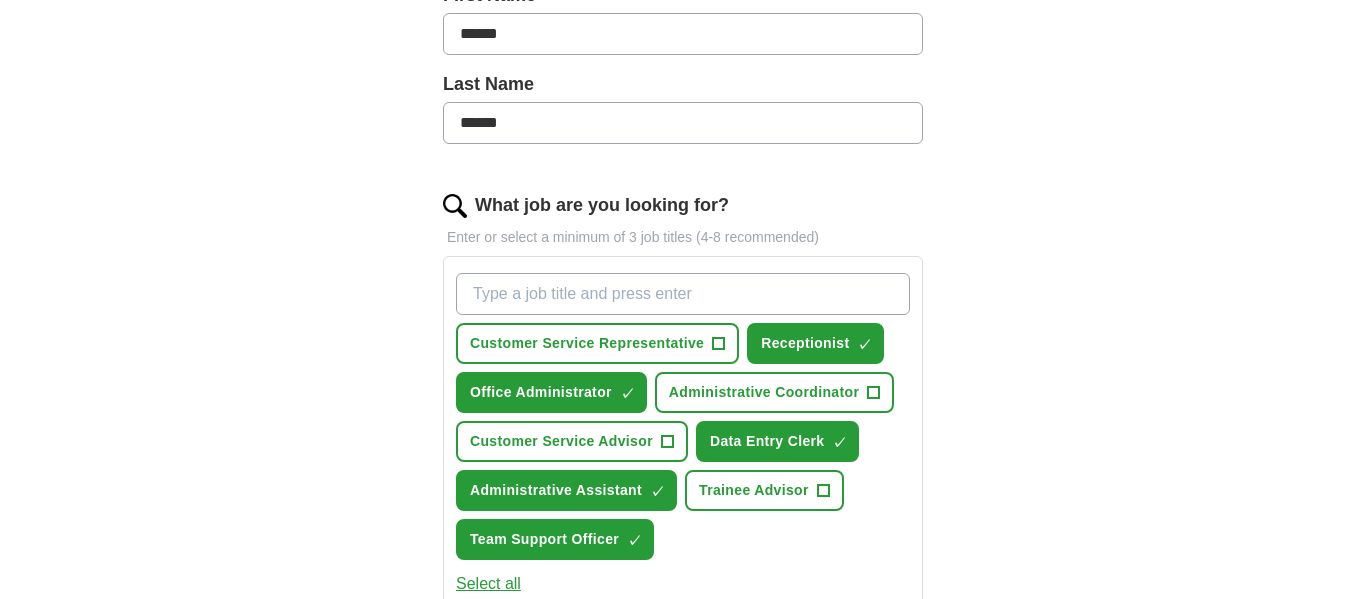 click on "ApplyIQ Let  ApplyIQ  do the hard work of searching and applying for jobs. Just tell us what you're looking for, and we'll do the rest. Select a CV Updated CV 2025.pdf 24/03/2025, 21:13 Upload a different  CV By uploading your  CV  you agree to our   T&Cs   and   Privacy Notice . First Name ****** Last Name ****** What job are you looking for? Enter or select a minimum of 3 job titles (4-8 recommended) Customer Service Representative + Receptionist ✓ × Office Administrator ✓ × Administrative Coordinator + Customer Service Advisor + Data Entry Clerk ✓ × Administrative Assistant ✓ × Trainee Advisor + Team Support Officer ✓ × Select all Where do you want to work? 25 mile radius What's your minimum salary? No minimum salary set £ 20 k £ 100 k+ Start applying for jobs By registering, you consent to us applying to suitable jobs for you" at bounding box center (683, 359) 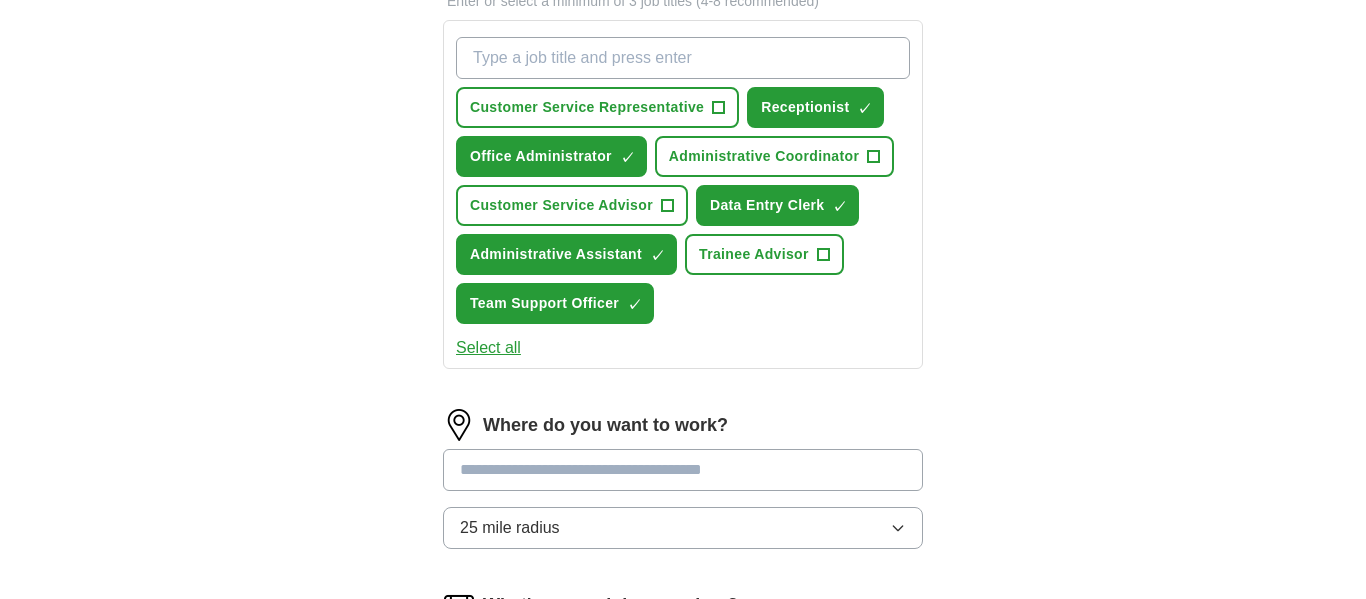 scroll, scrollTop: 720, scrollLeft: 0, axis: vertical 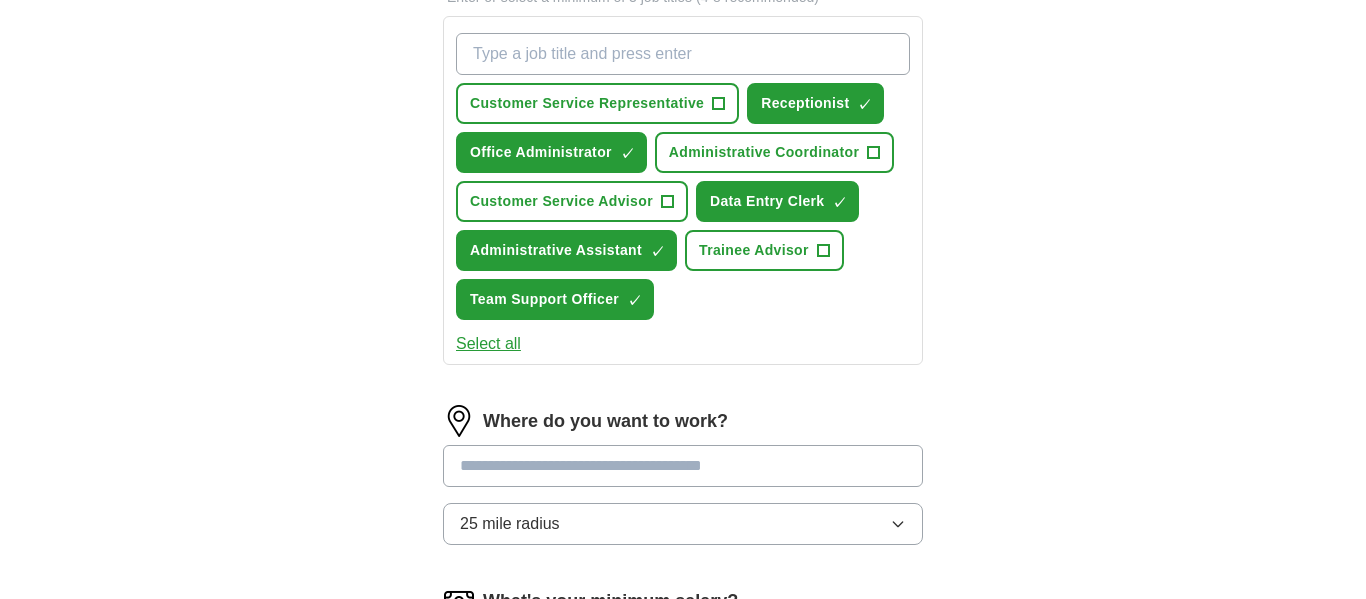 click at bounding box center [683, 466] 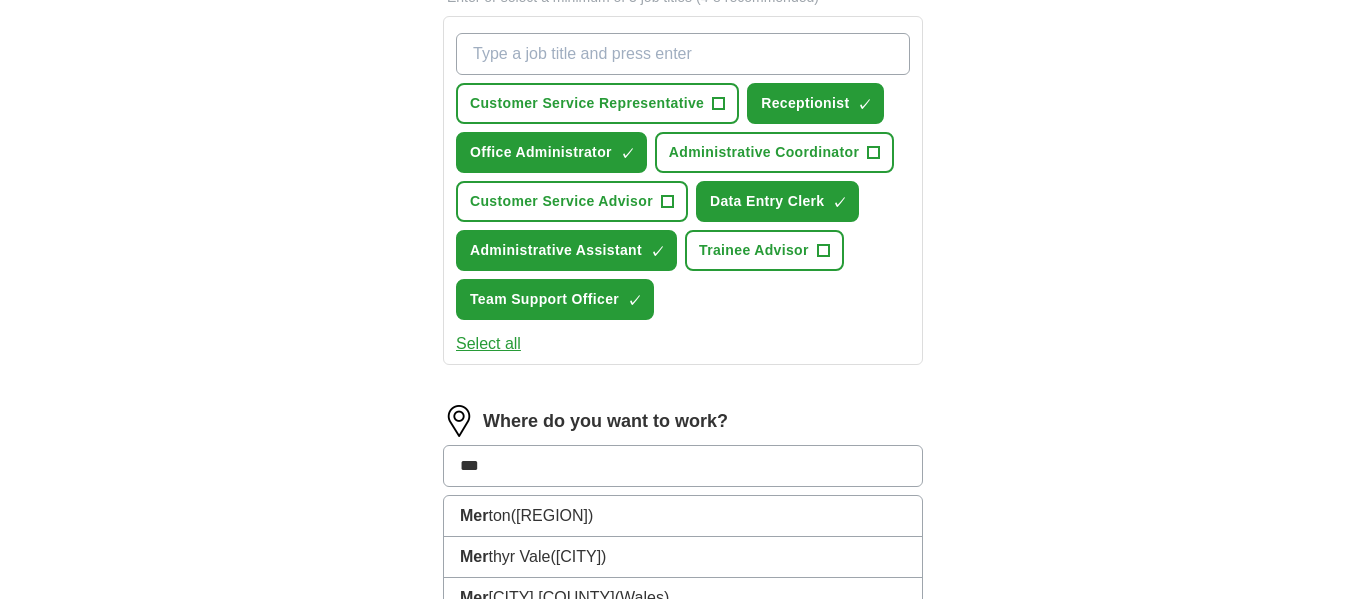 type on "***" 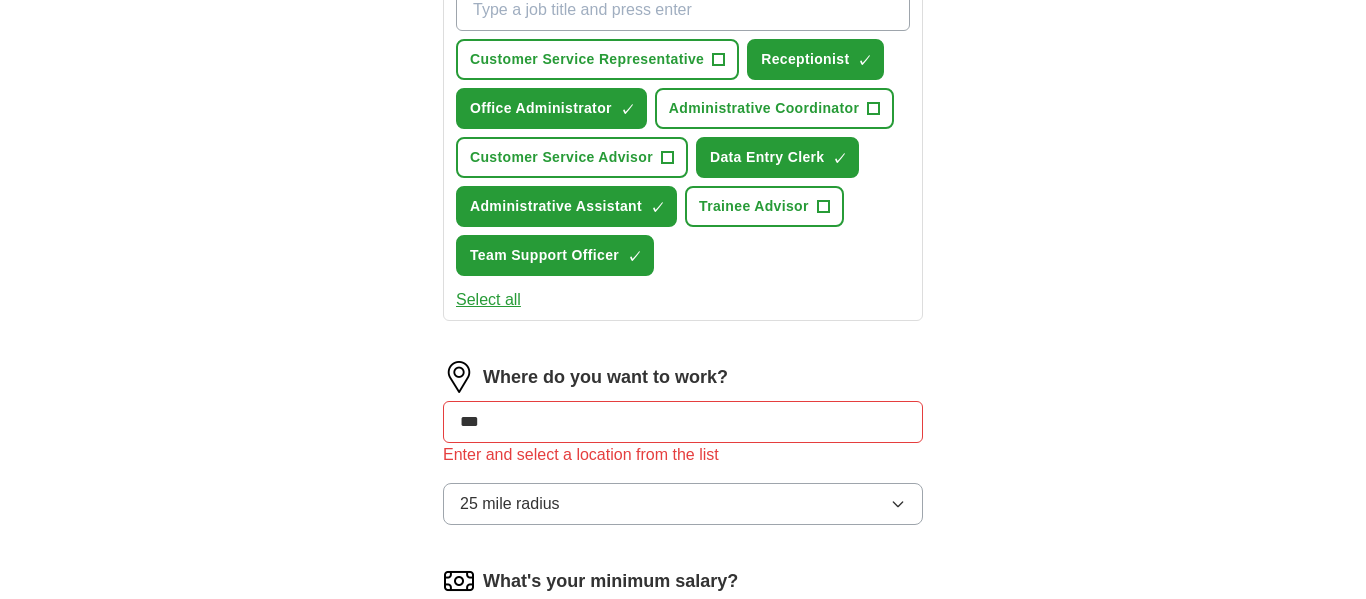 scroll, scrollTop: 800, scrollLeft: 0, axis: vertical 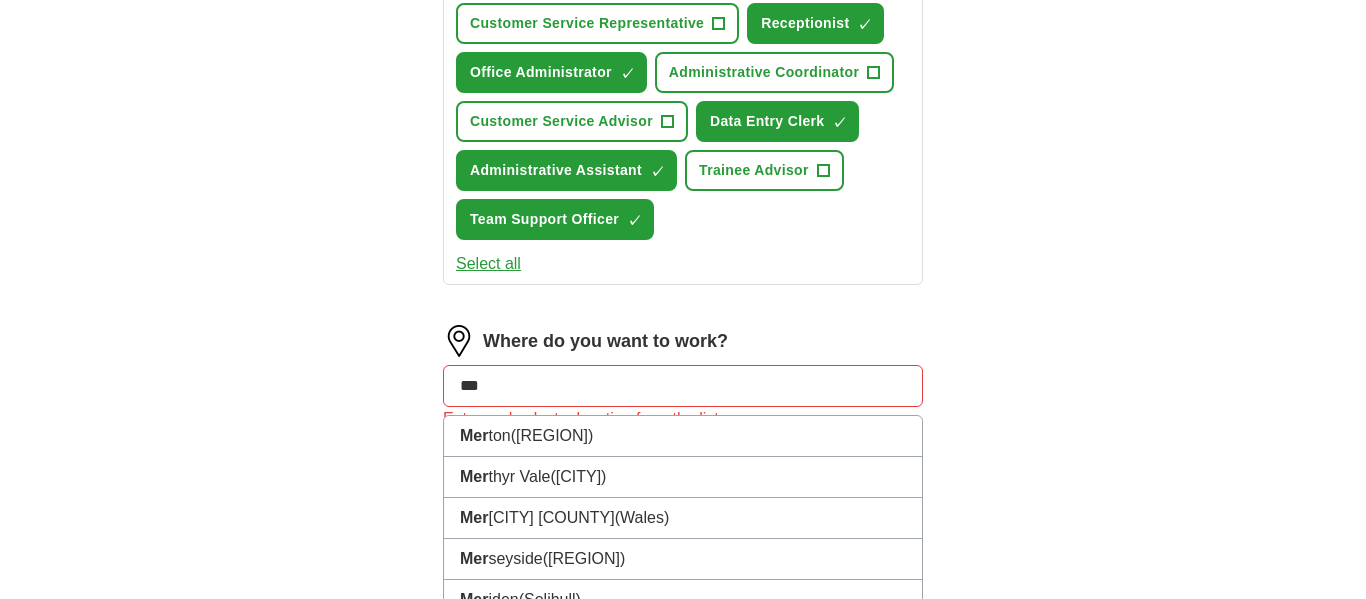 click on "***" at bounding box center [683, 386] 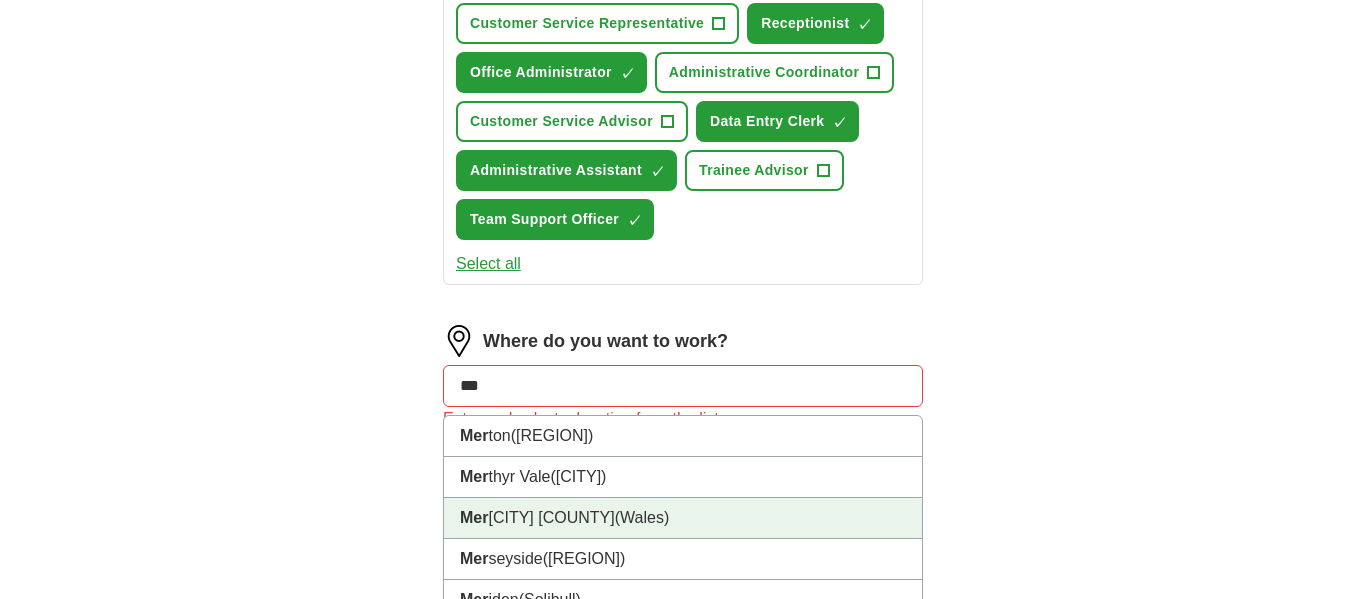 click on "[CITY]  ([COUNTRY])" at bounding box center [683, 518] 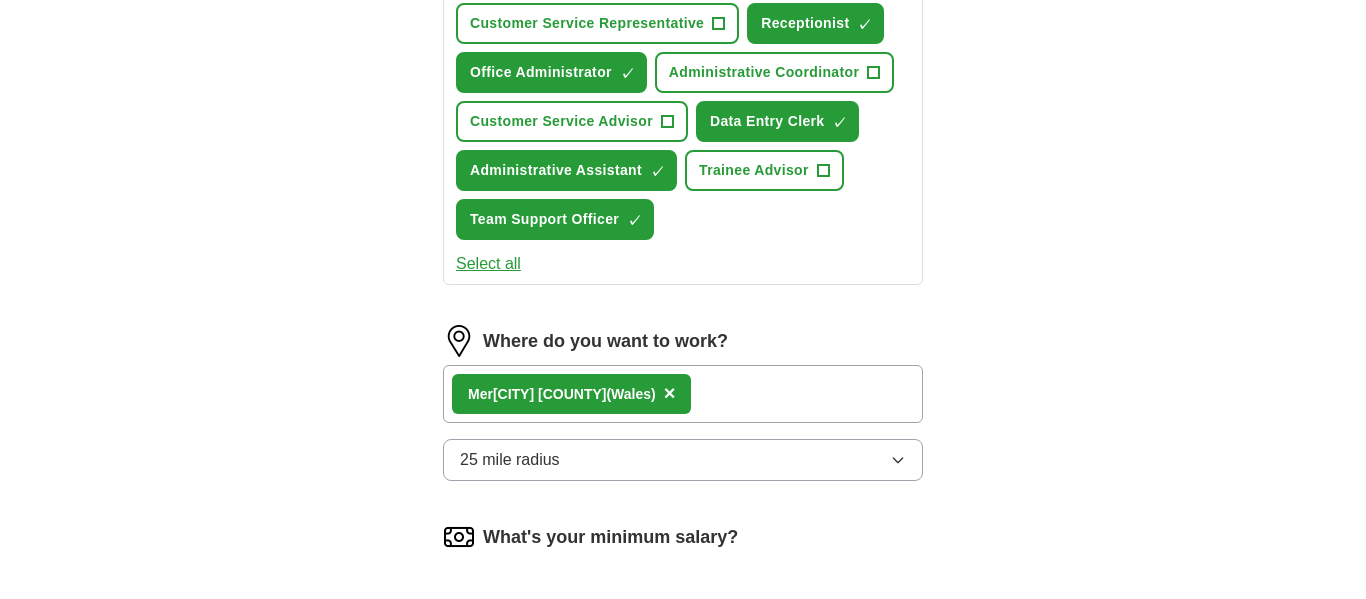 click on "[CITY]  ([COUNTY]) ×" at bounding box center (683, 394) 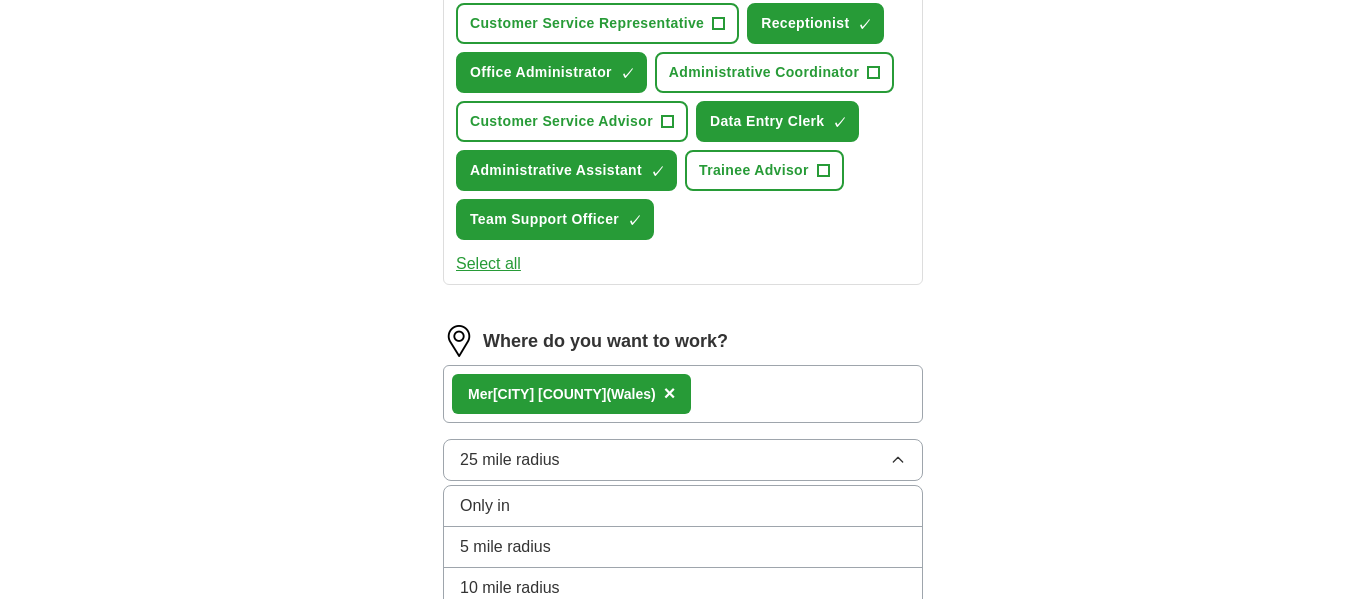 click on "10 mile radius" at bounding box center [683, 588] 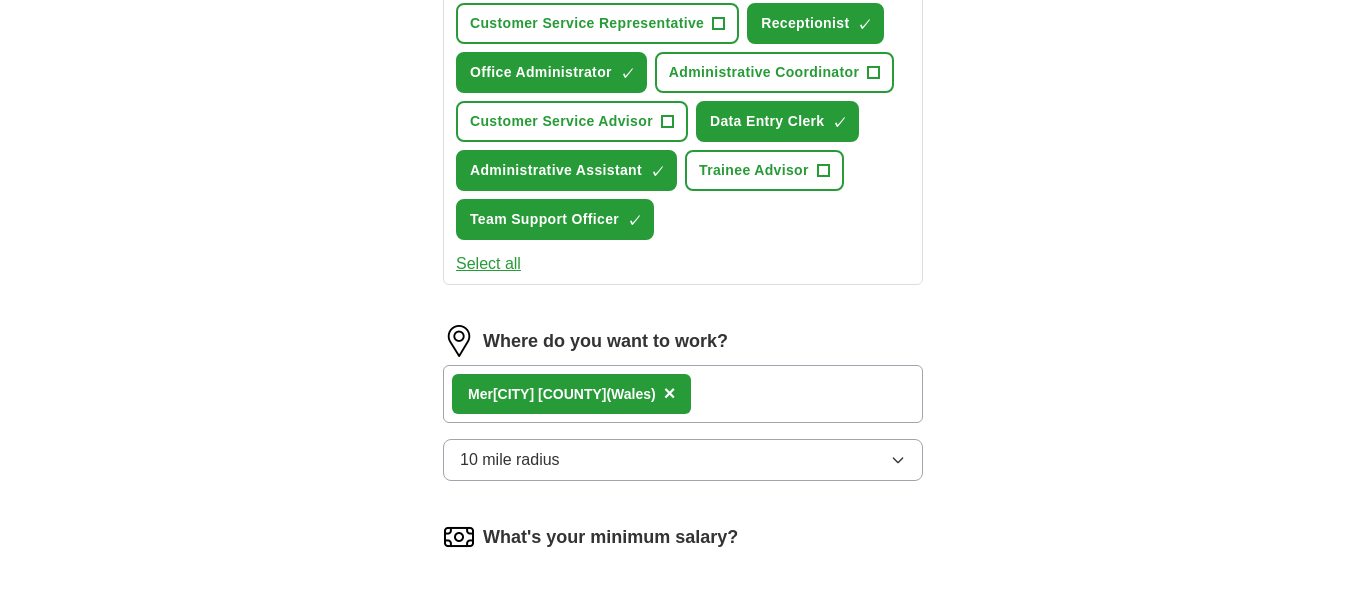 click on "[CITY]  ([COUNTY]) ×" at bounding box center (683, 394) 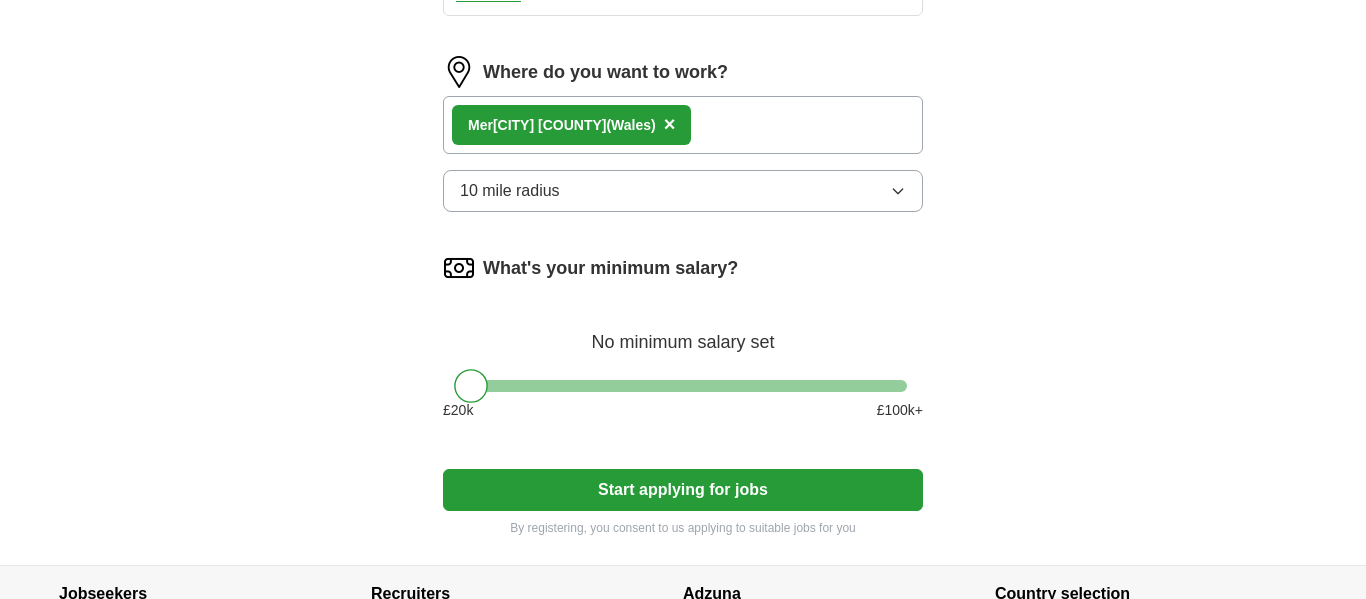 scroll, scrollTop: 1080, scrollLeft: 0, axis: vertical 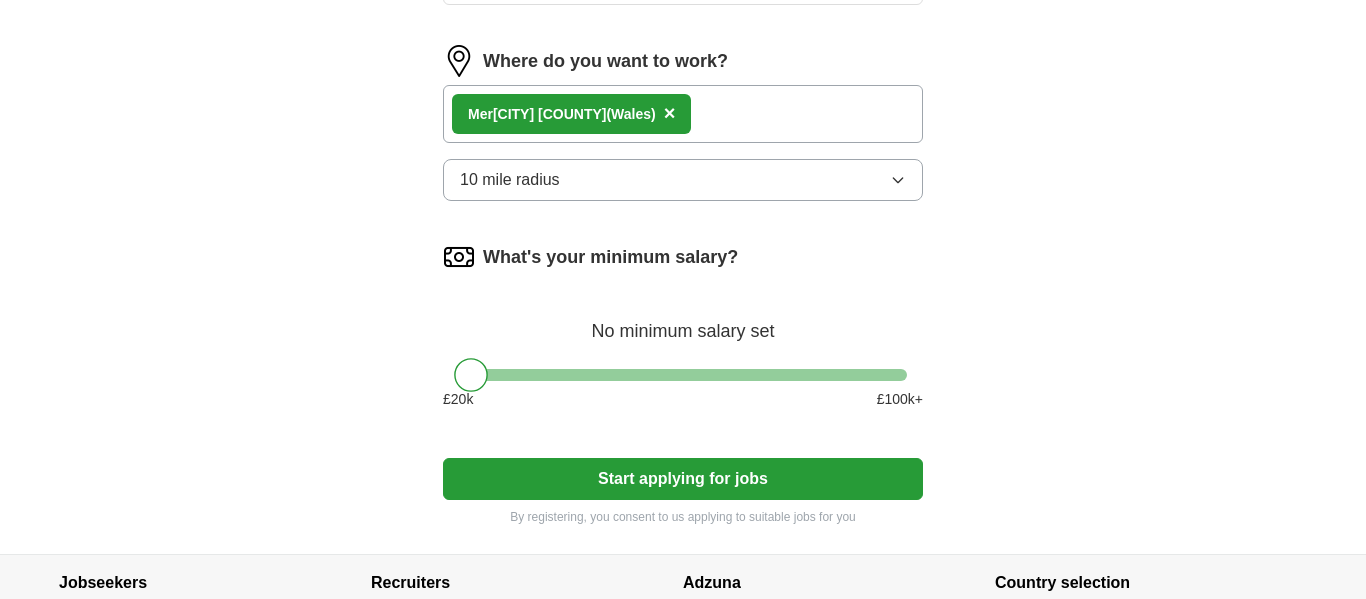 click on "Start applying for jobs" at bounding box center (683, 479) 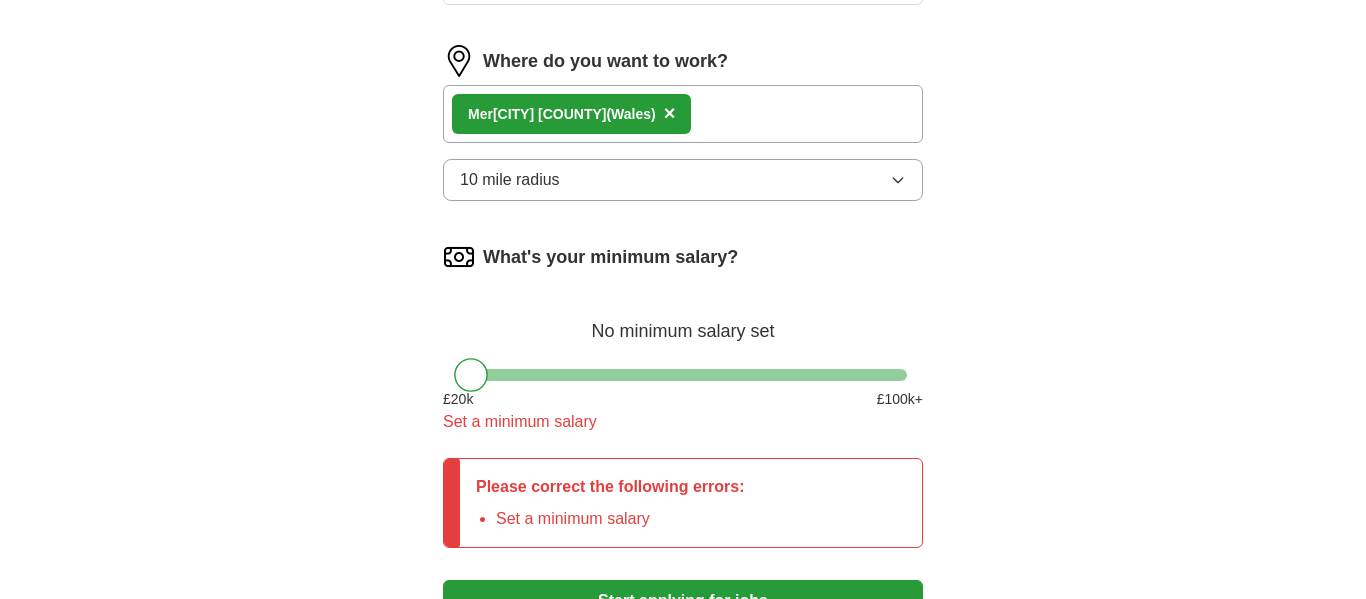 click on "Please correct the following errors:" at bounding box center (610, 487) 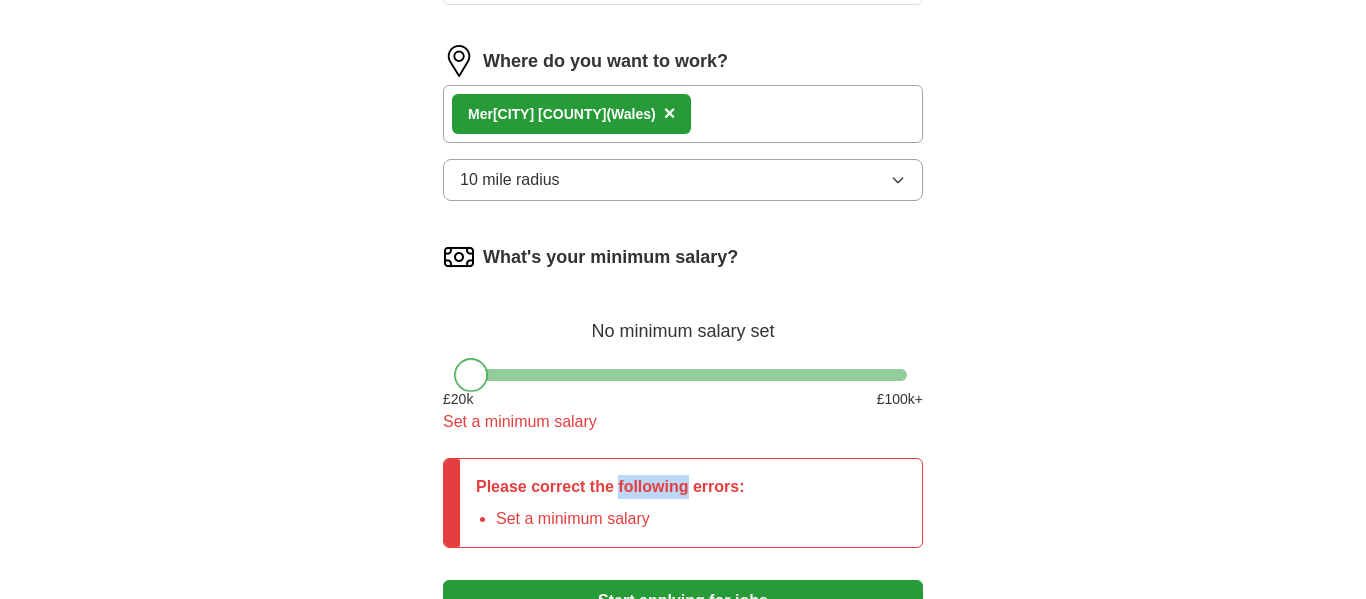 click at bounding box center [471, 375] 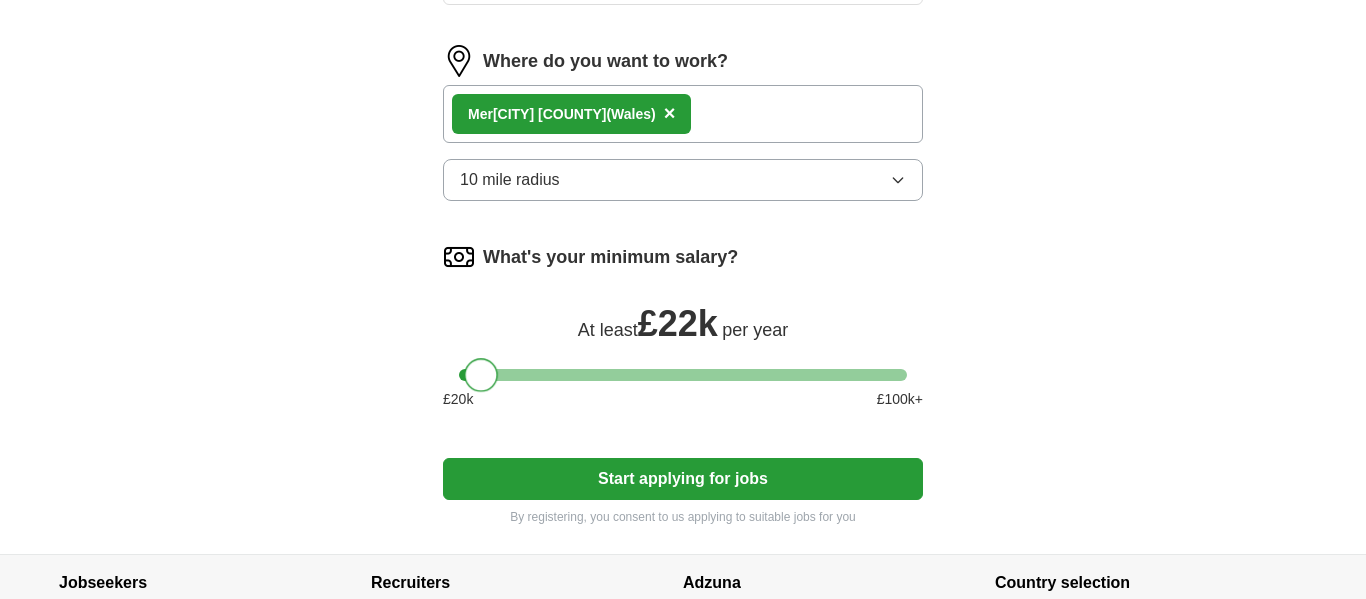 drag, startPoint x: 482, startPoint y: 381, endPoint x: 493, endPoint y: 383, distance: 11.18034 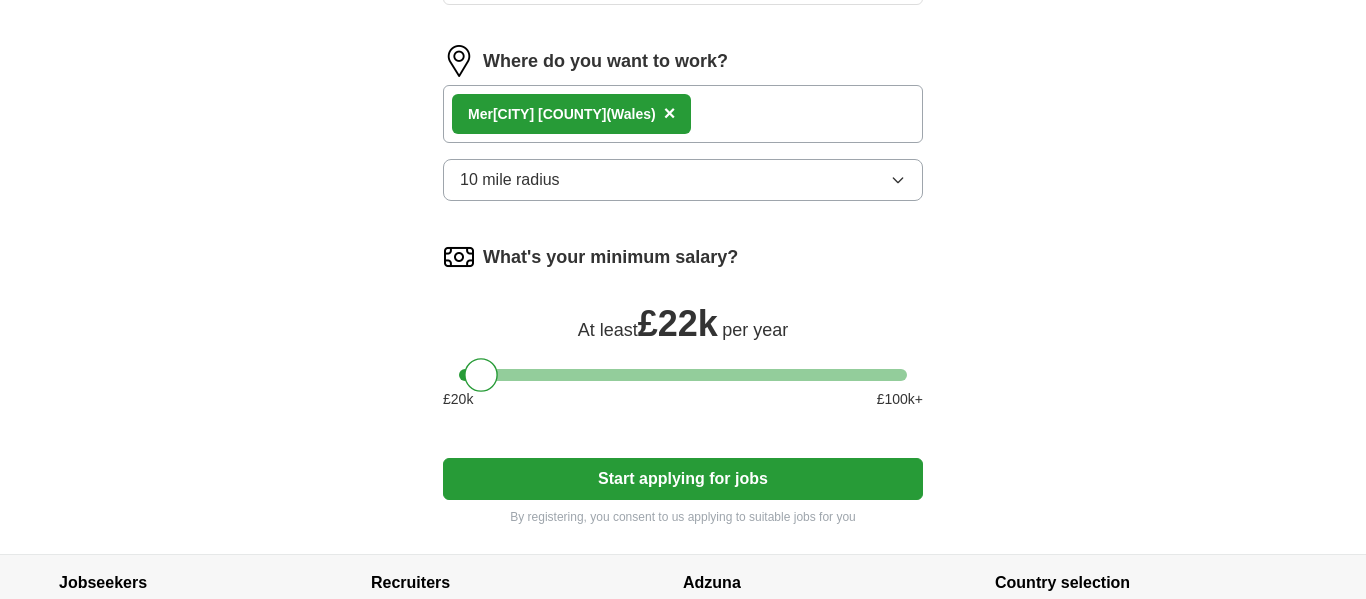 click on "Start applying for jobs" at bounding box center [683, 479] 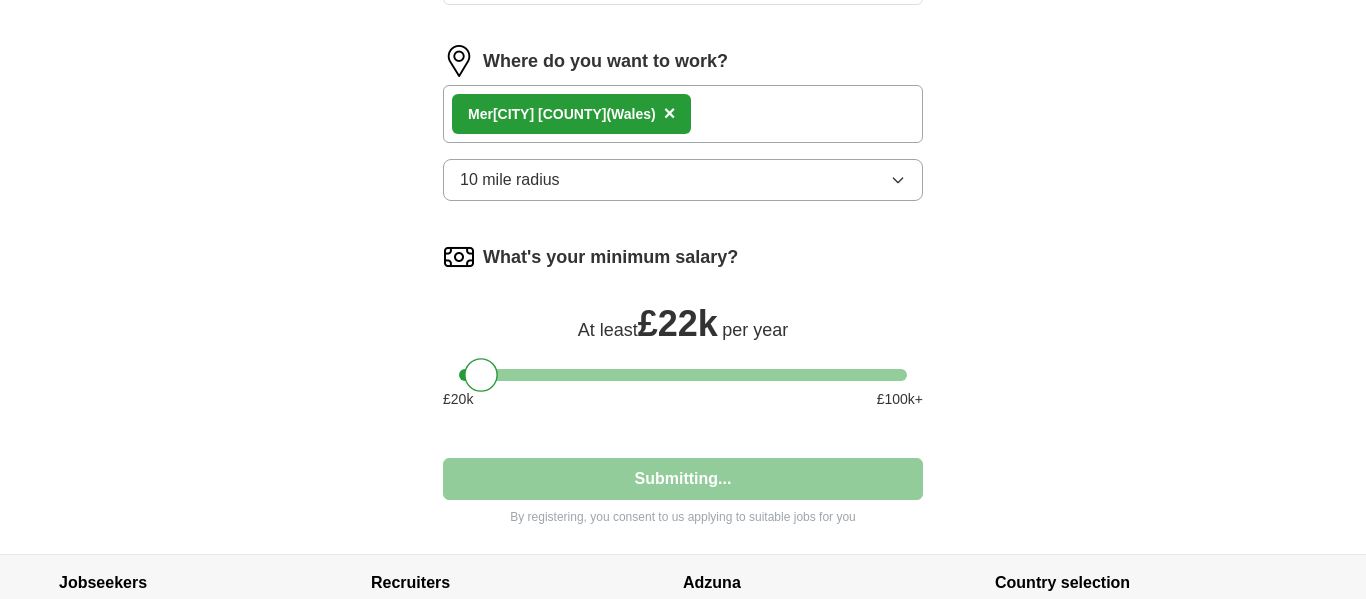 select on "**" 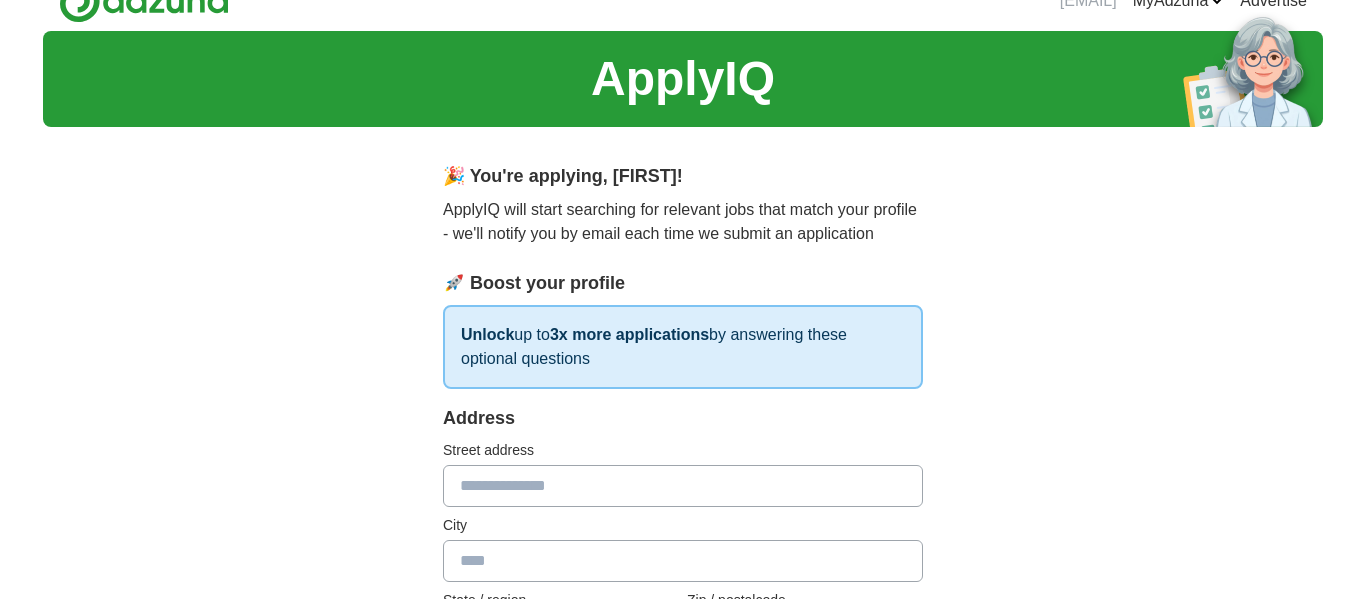 scroll, scrollTop: 0, scrollLeft: 0, axis: both 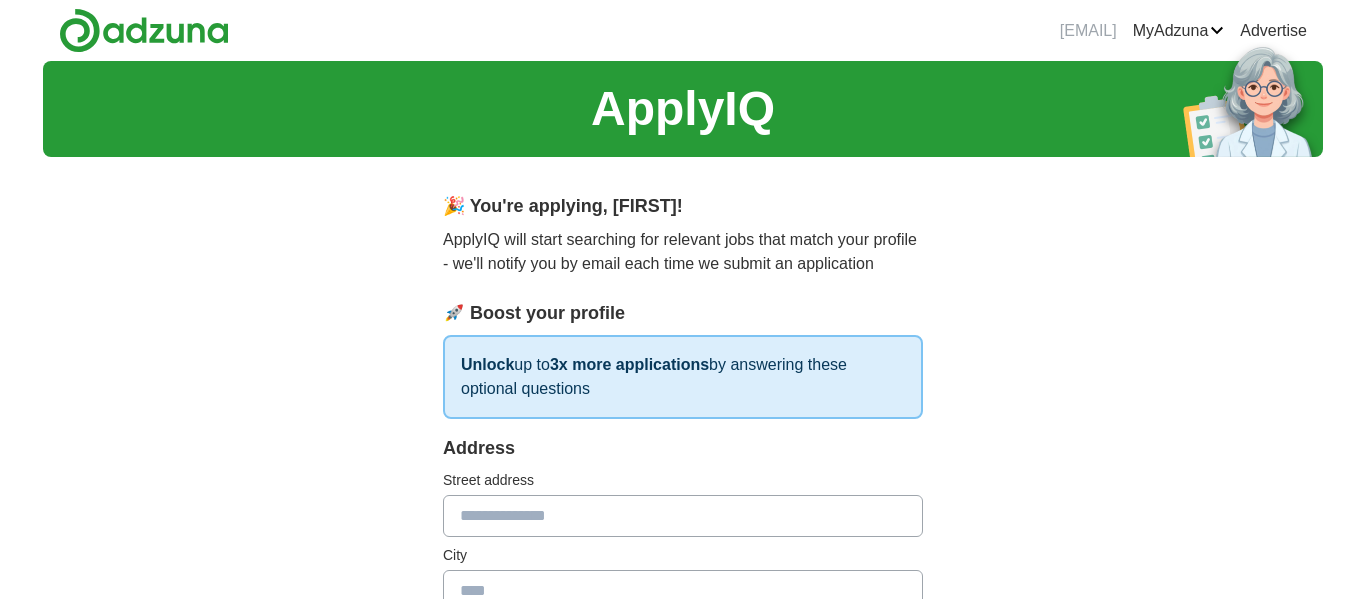 click at bounding box center [683, 516] 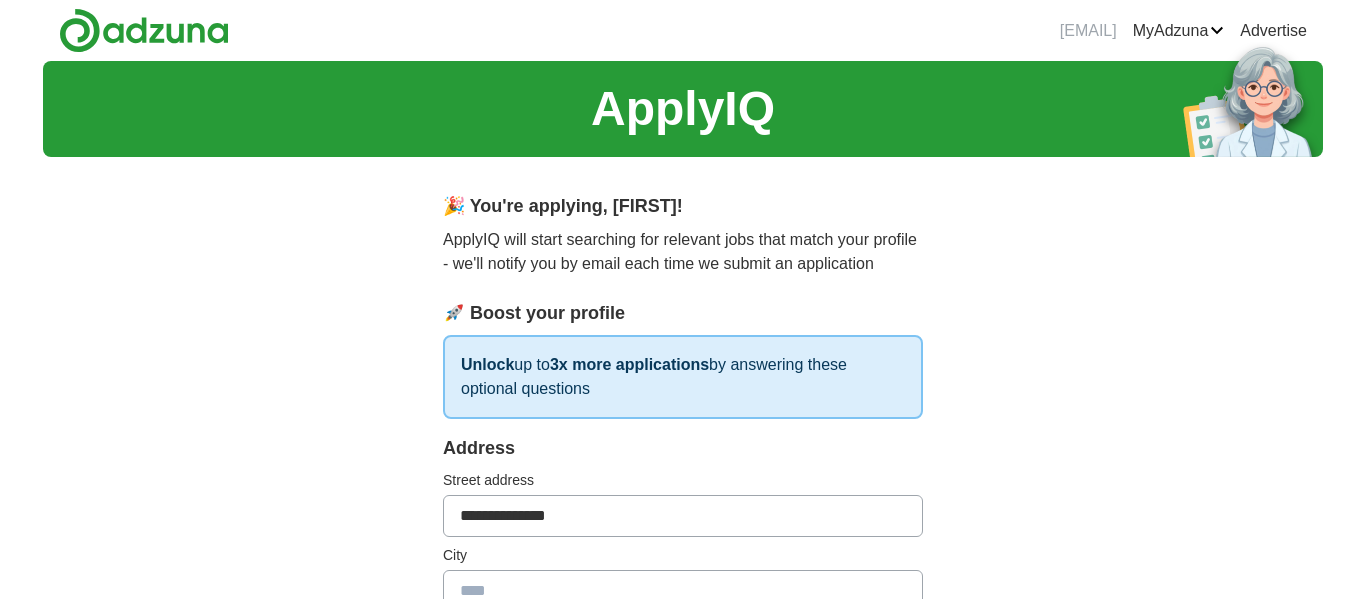 type on "*********" 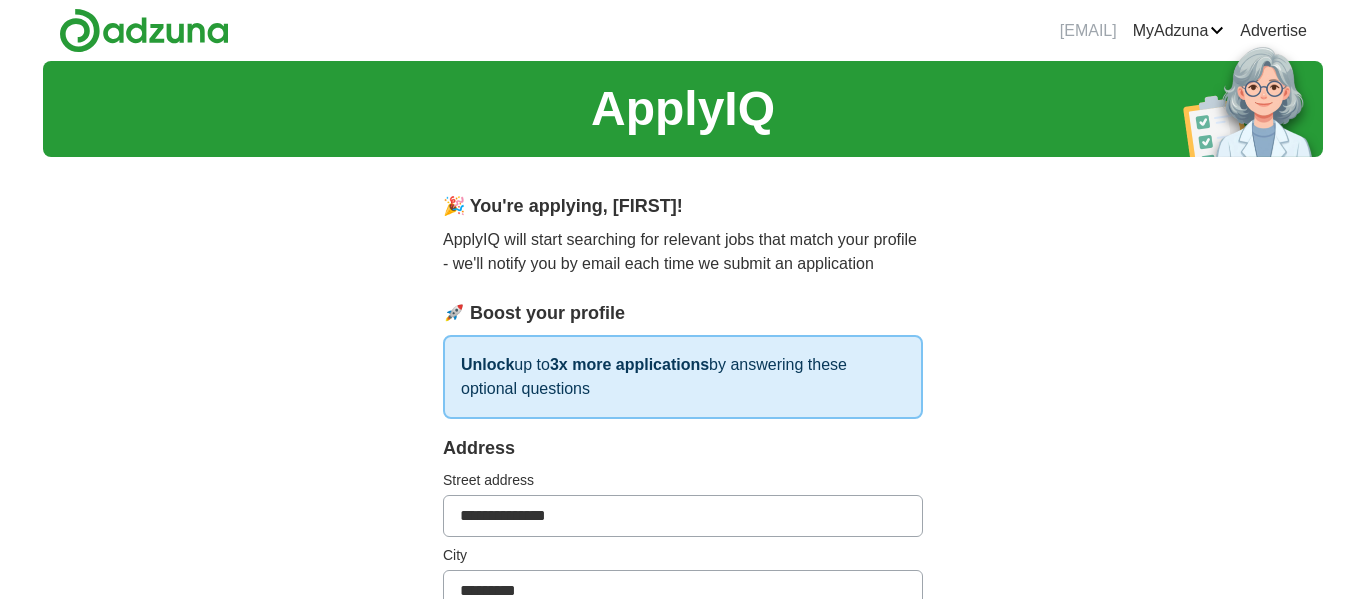 type on "*****" 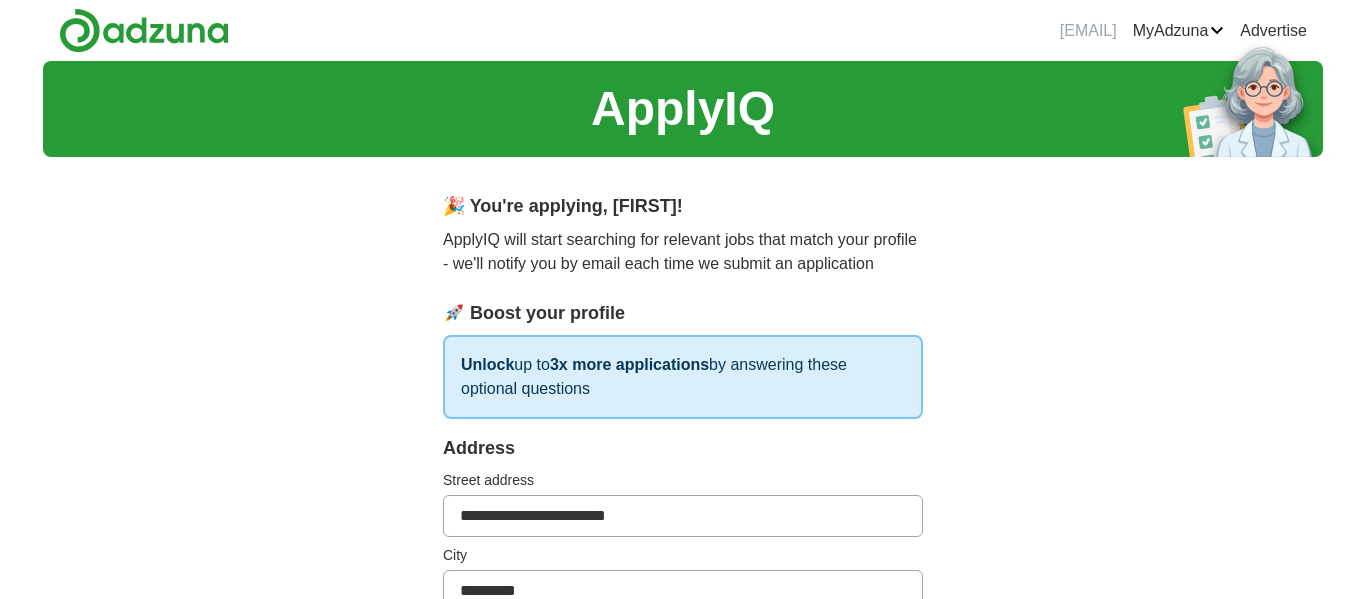 type on "**********" 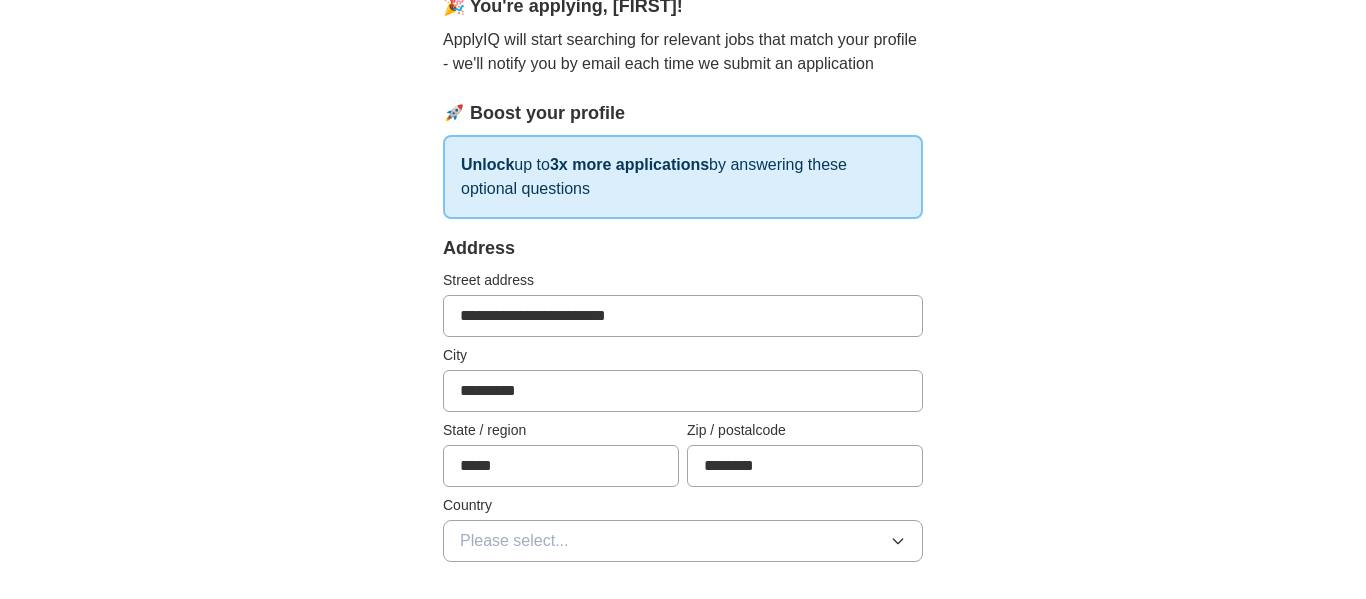scroll, scrollTop: 240, scrollLeft: 0, axis: vertical 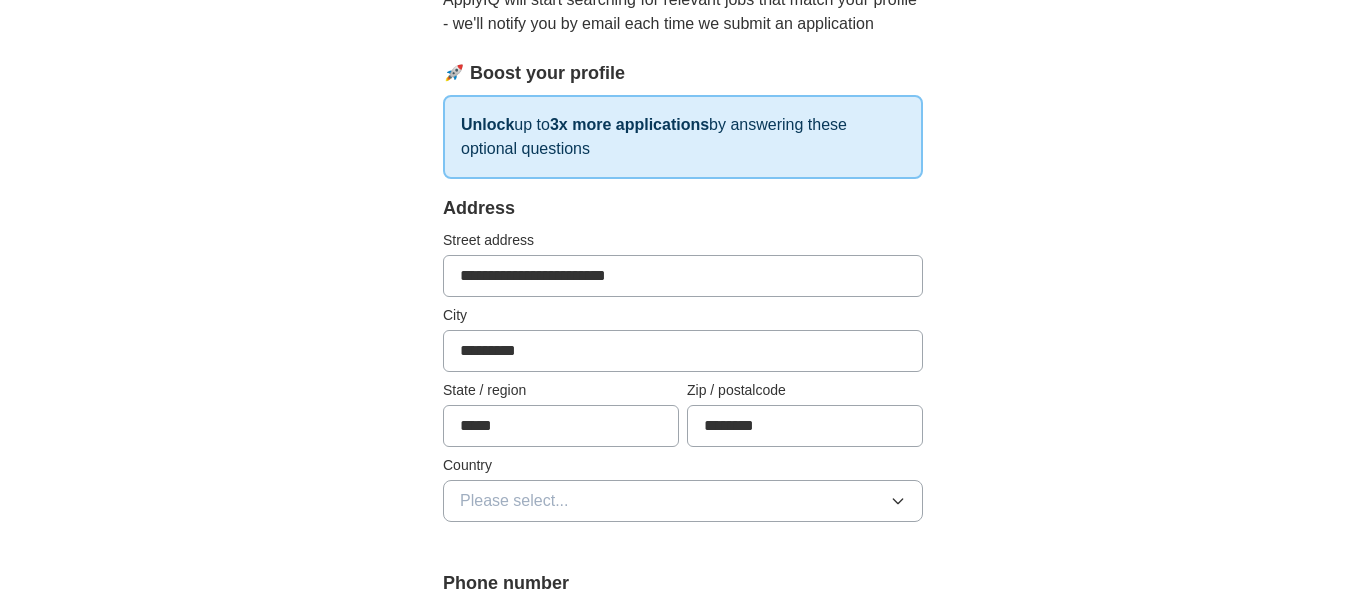 click on "Please select..." at bounding box center (683, 501) 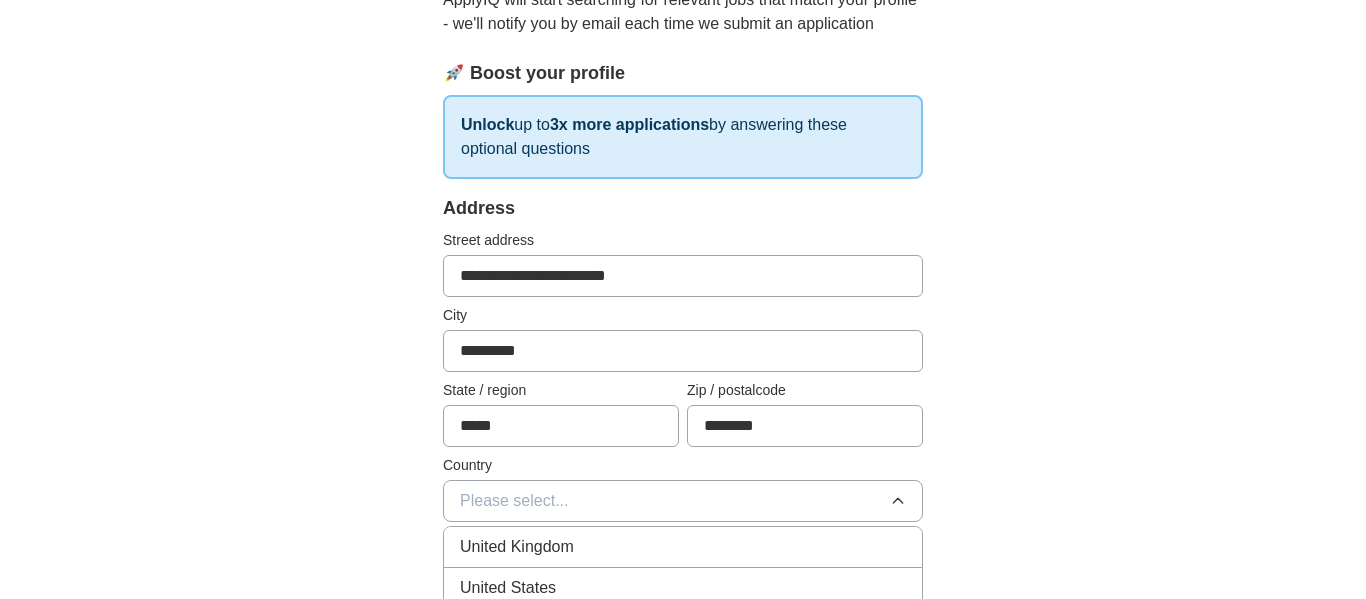 click on "United Kingdom" at bounding box center (683, 547) 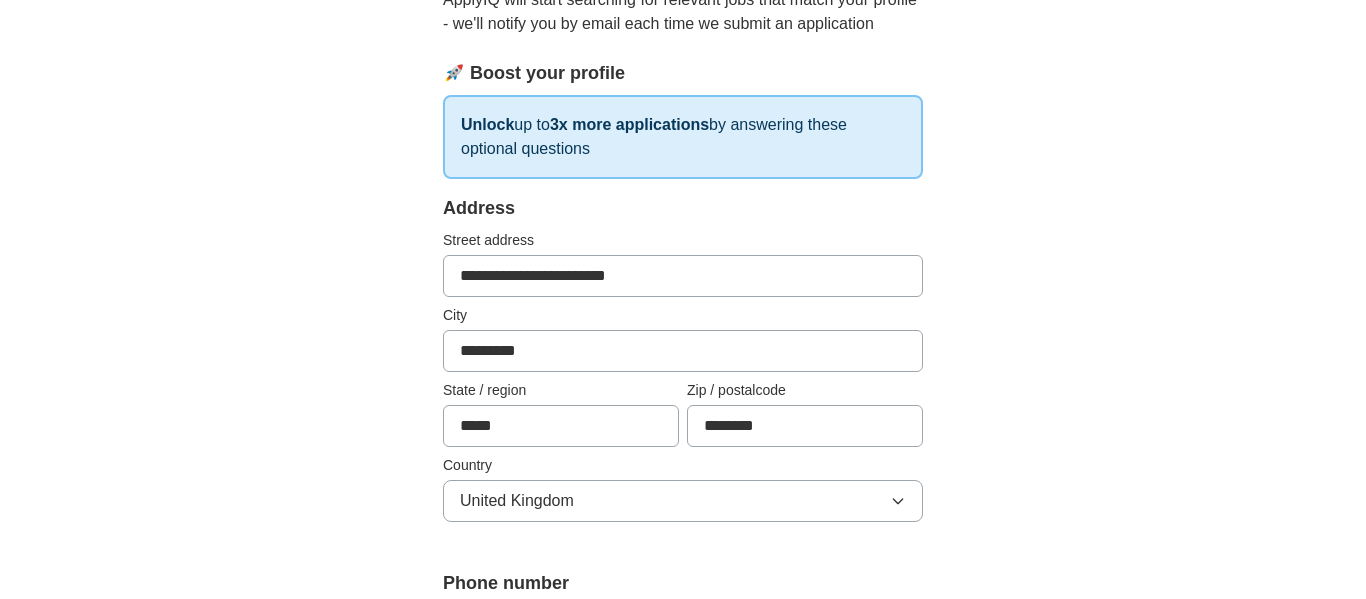 click on "**********" at bounding box center (683, 718) 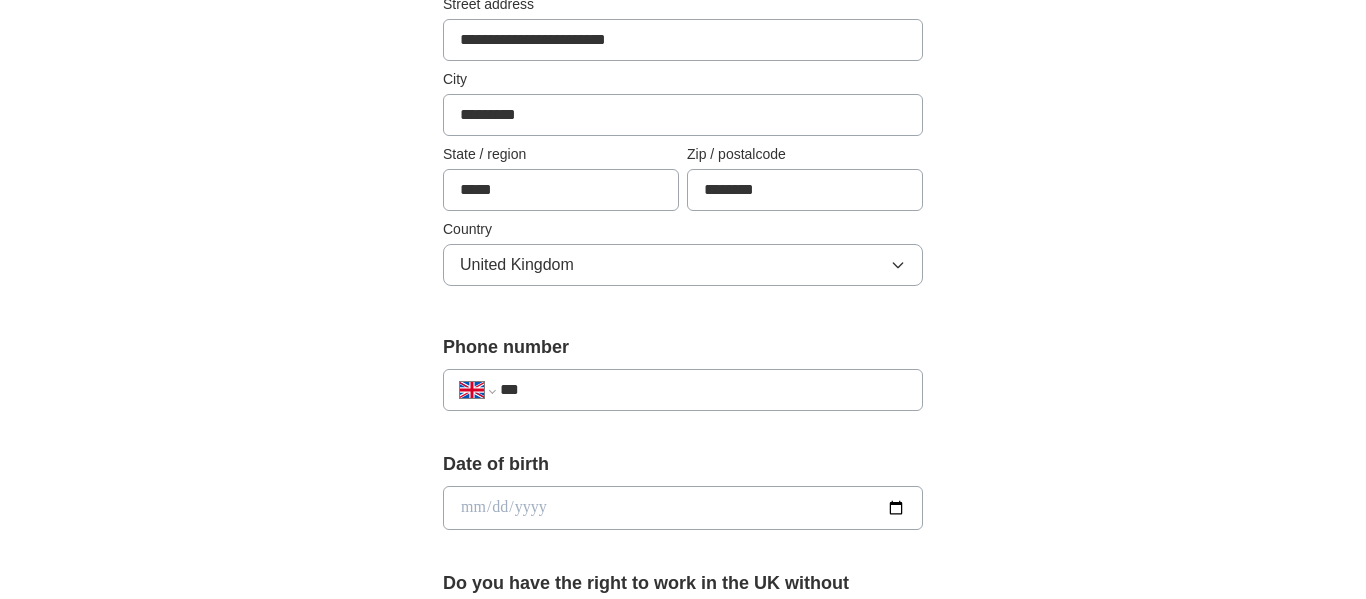 scroll, scrollTop: 480, scrollLeft: 0, axis: vertical 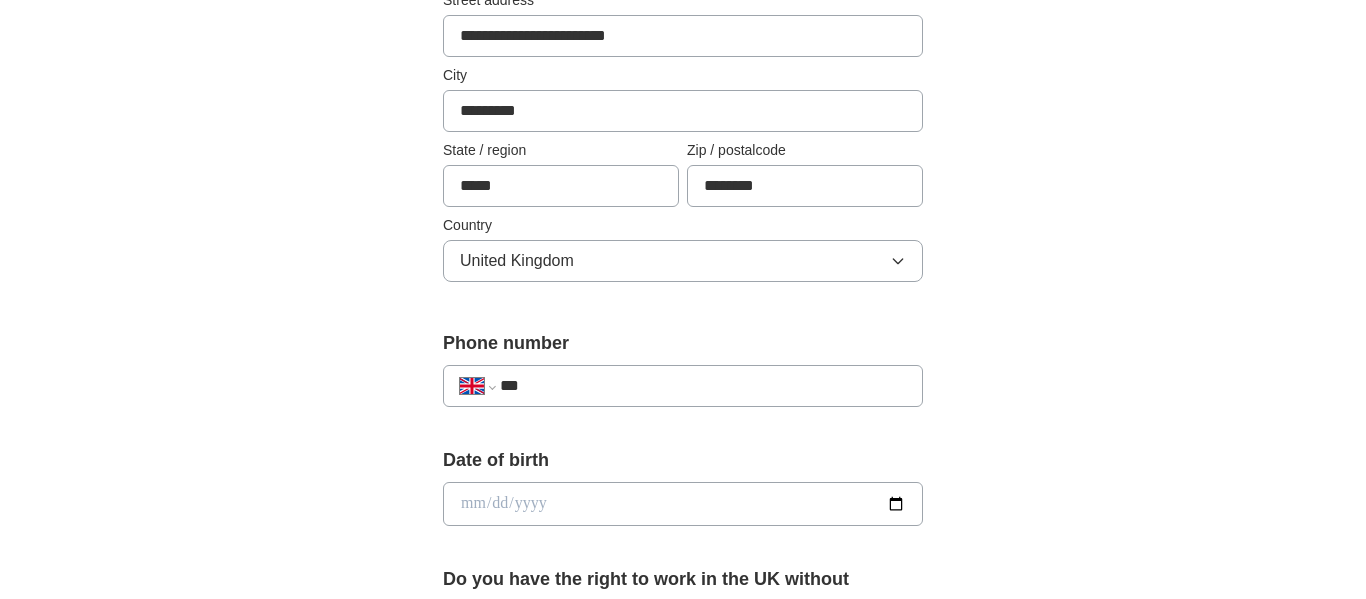 click on "***" at bounding box center [703, 386] 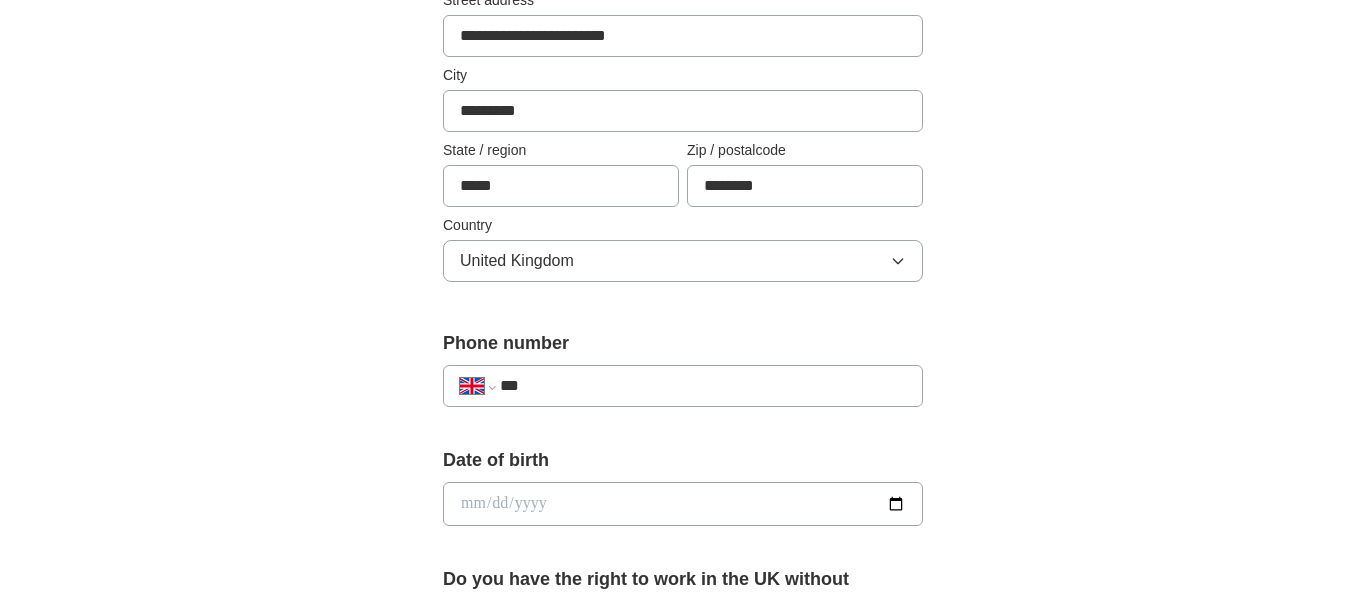 type on "**********" 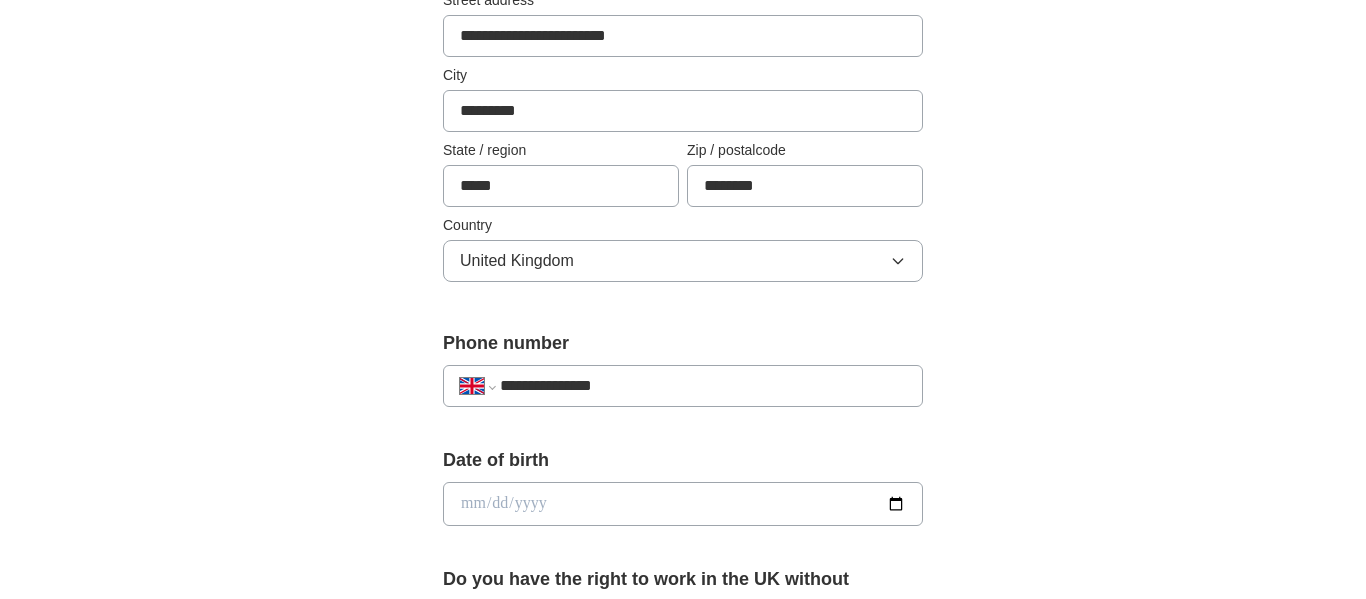 click at bounding box center (683, 504) 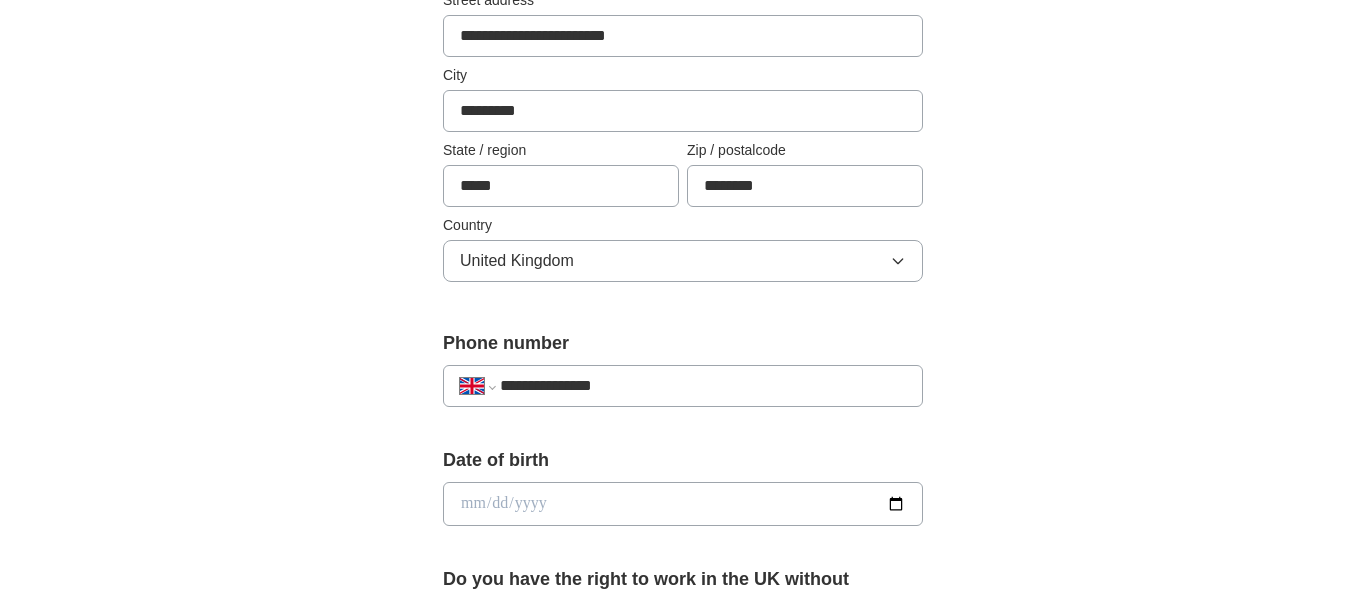 click at bounding box center (683, 504) 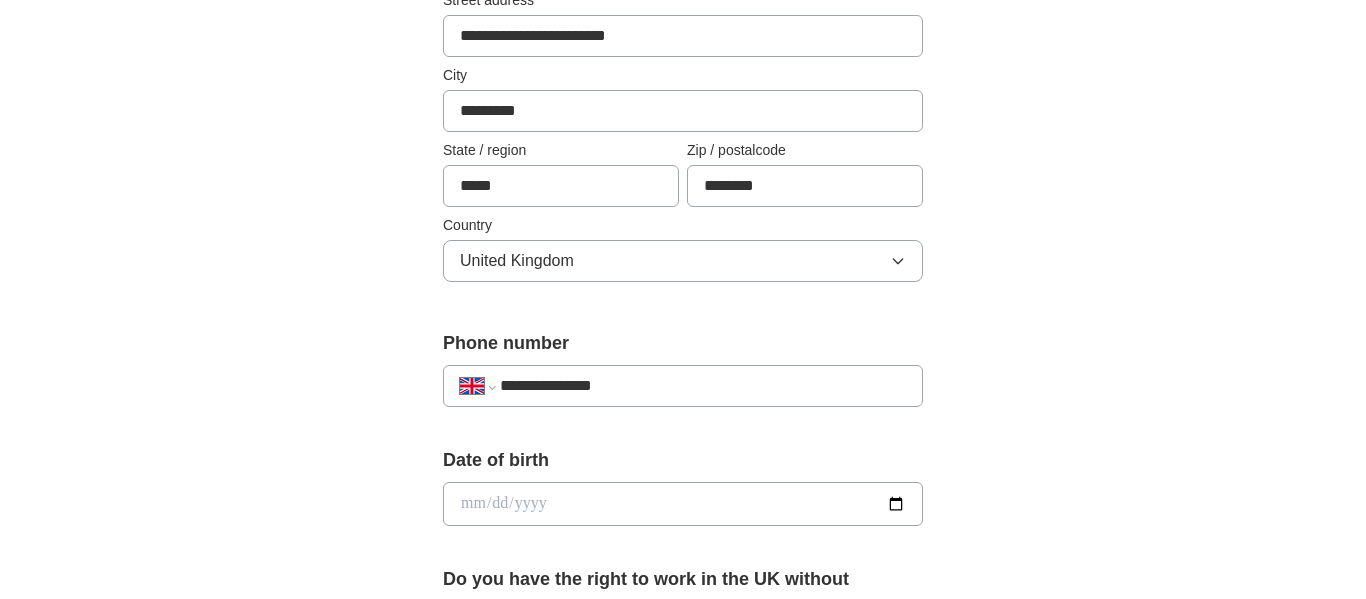 click at bounding box center [683, 504] 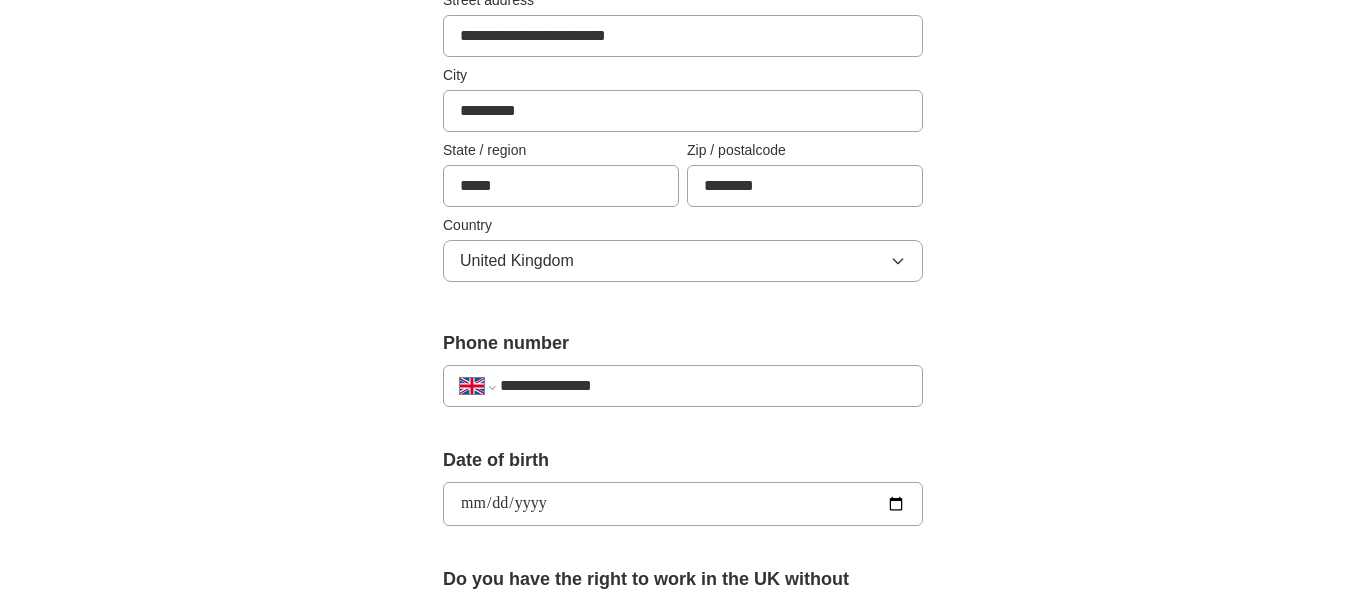 type on "**********" 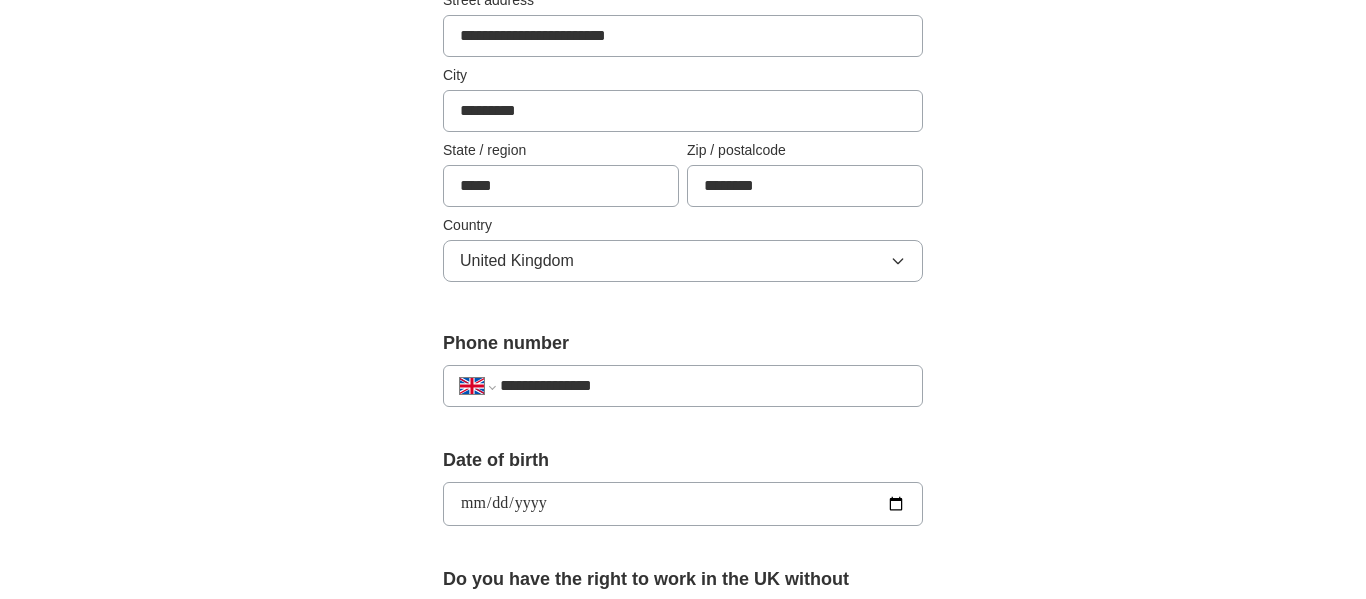 click on "**********" at bounding box center [683, 478] 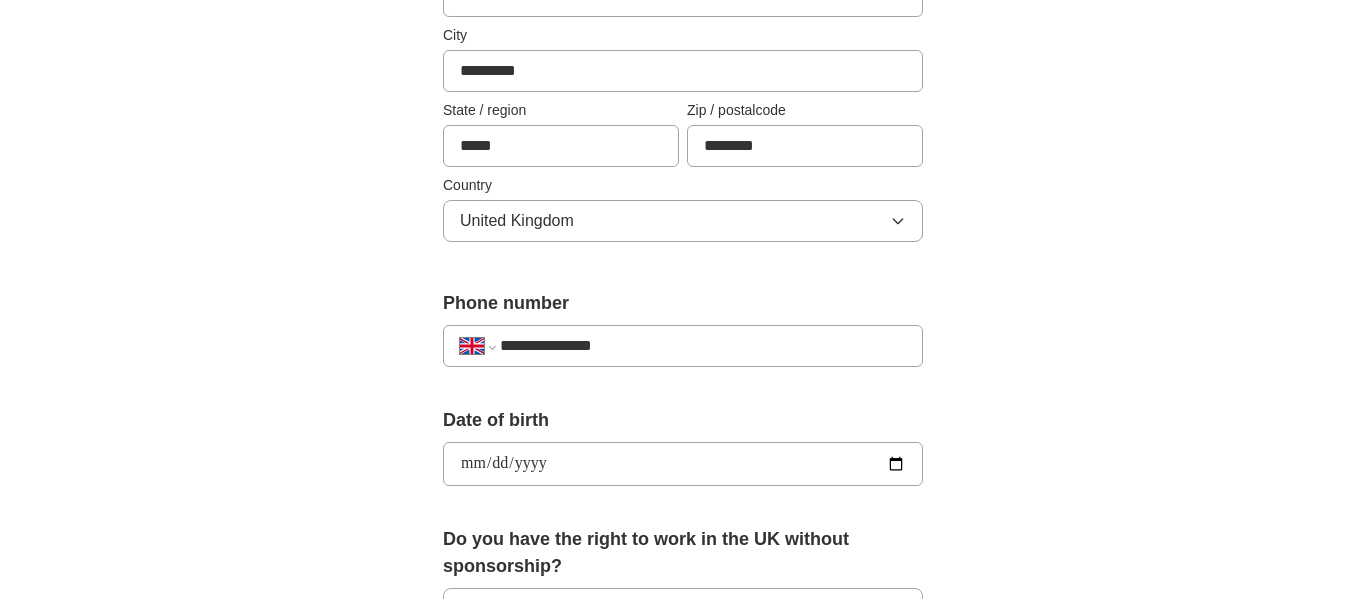 scroll, scrollTop: 560, scrollLeft: 0, axis: vertical 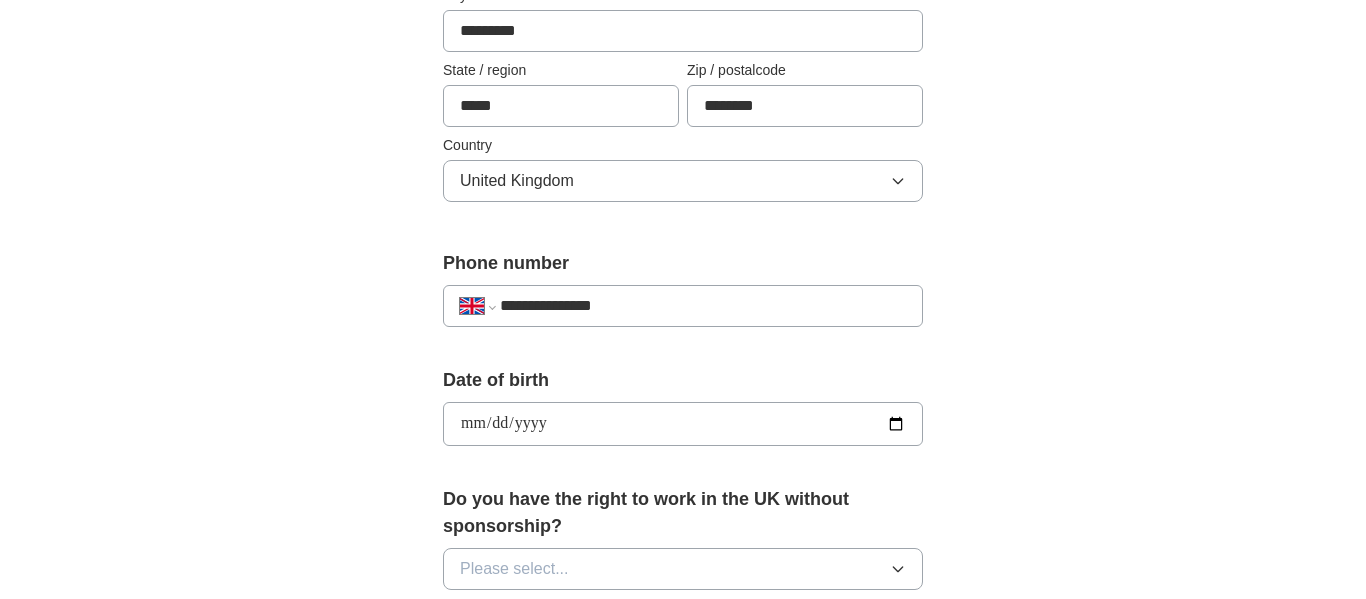 click on "Please select..." at bounding box center (683, 569) 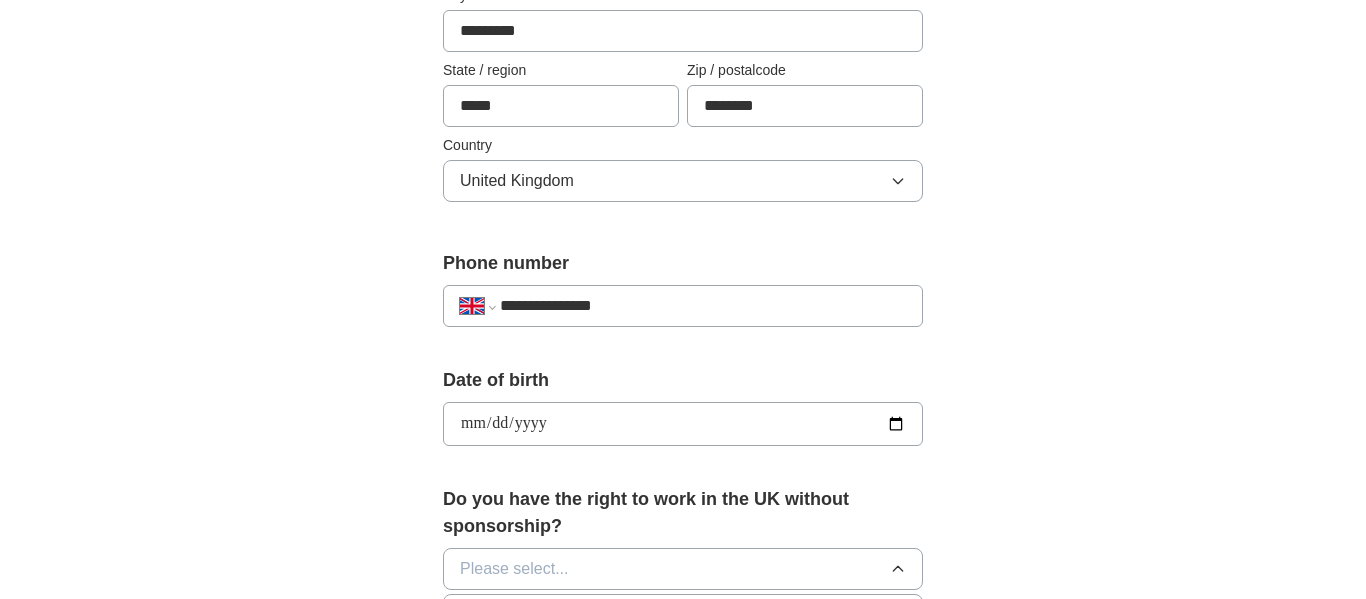 click on "**********" at bounding box center (683, 398) 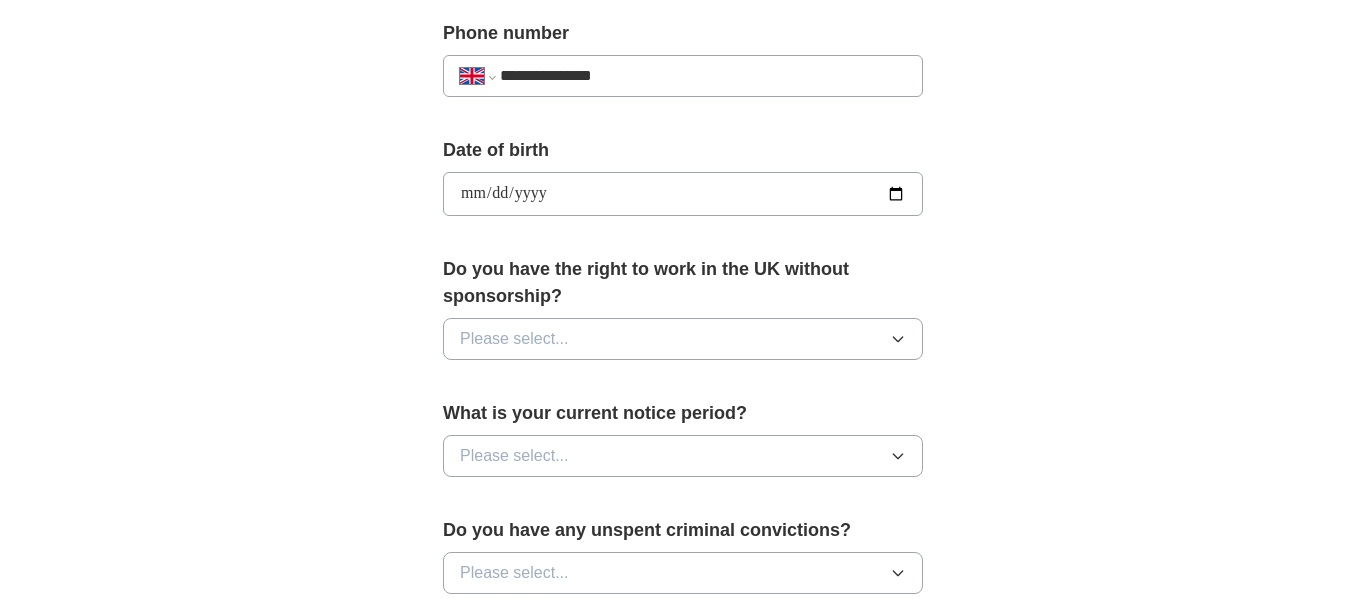 scroll, scrollTop: 800, scrollLeft: 0, axis: vertical 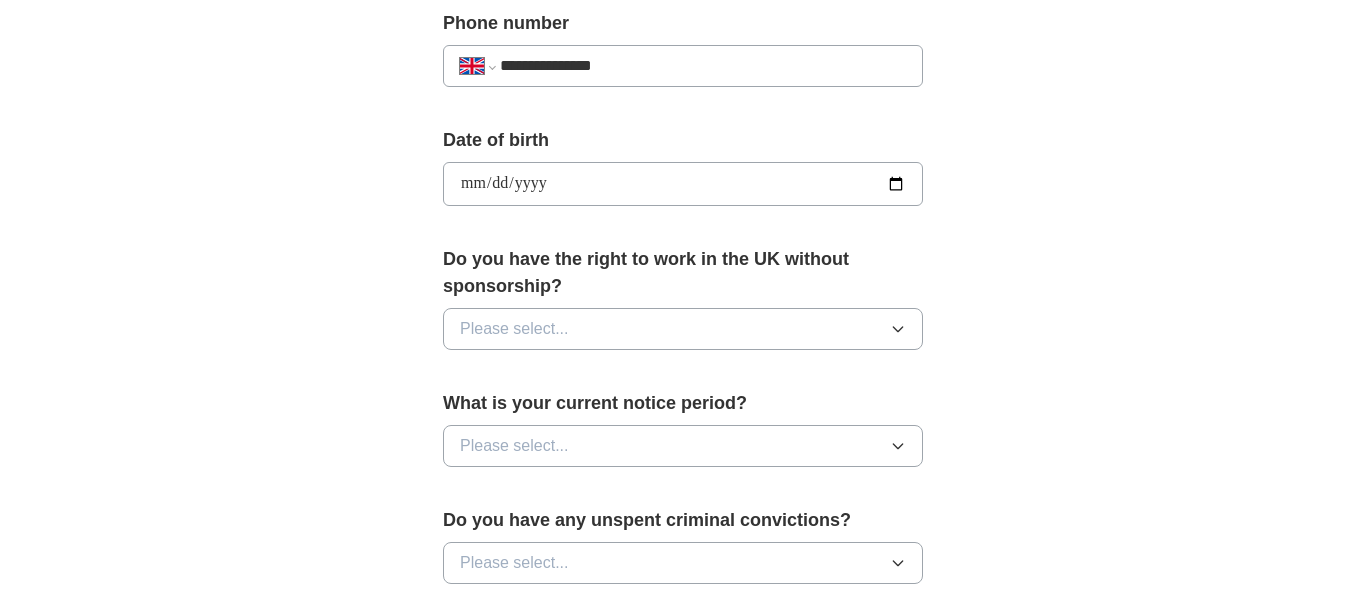 click on "Please select..." at bounding box center (683, 329) 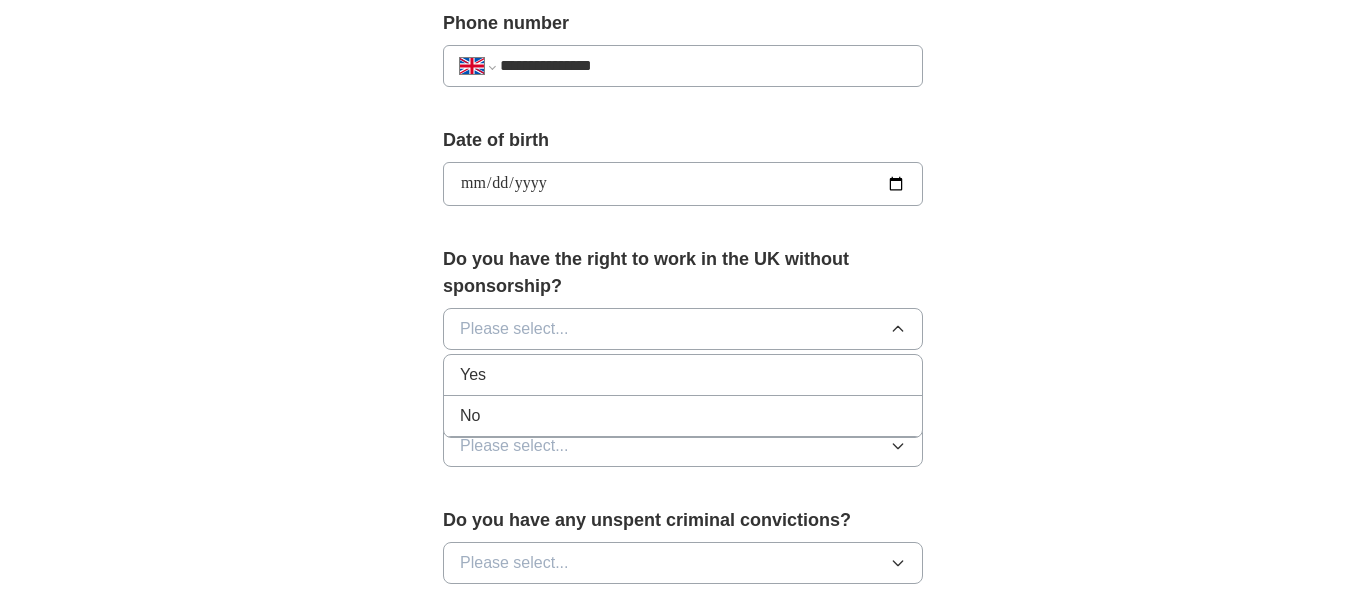 click on "Yes" at bounding box center [683, 375] 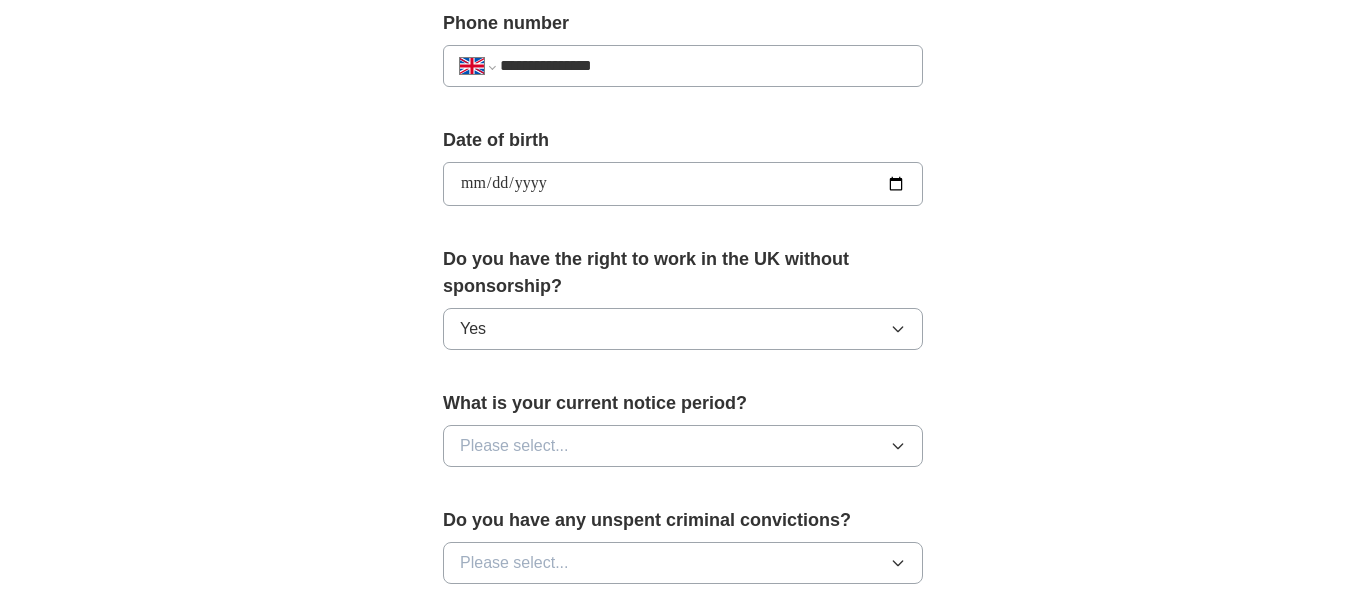 click on "Please select..." at bounding box center (683, 446) 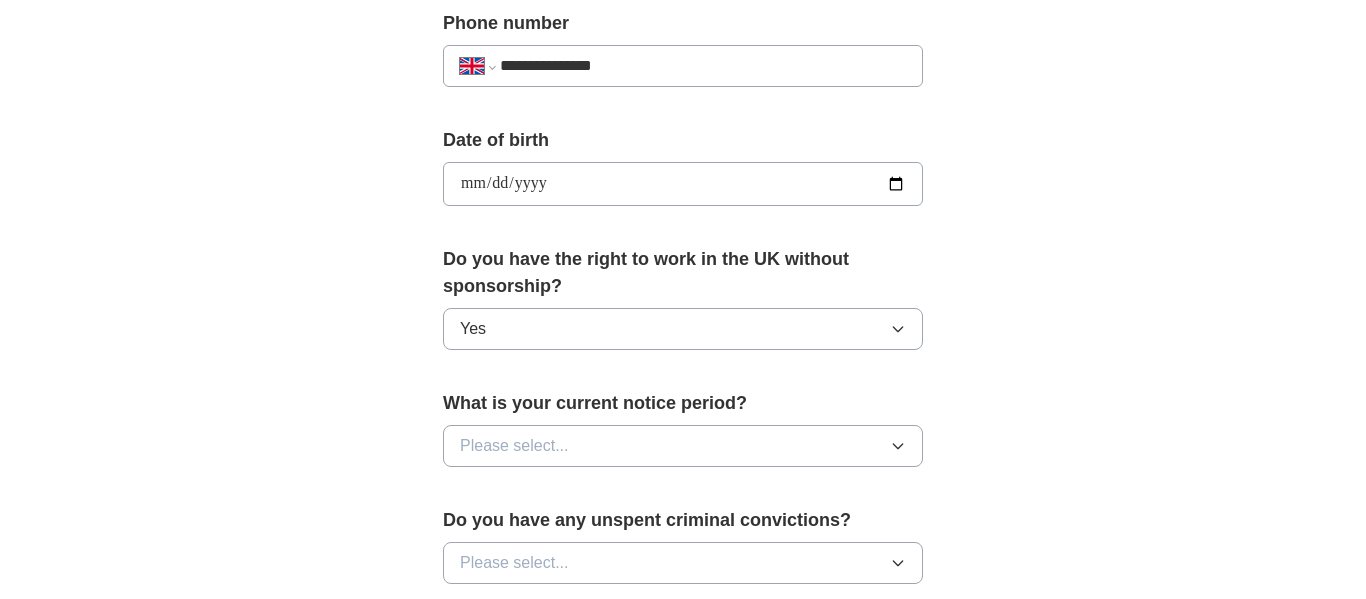 click on "**********" at bounding box center (683, 158) 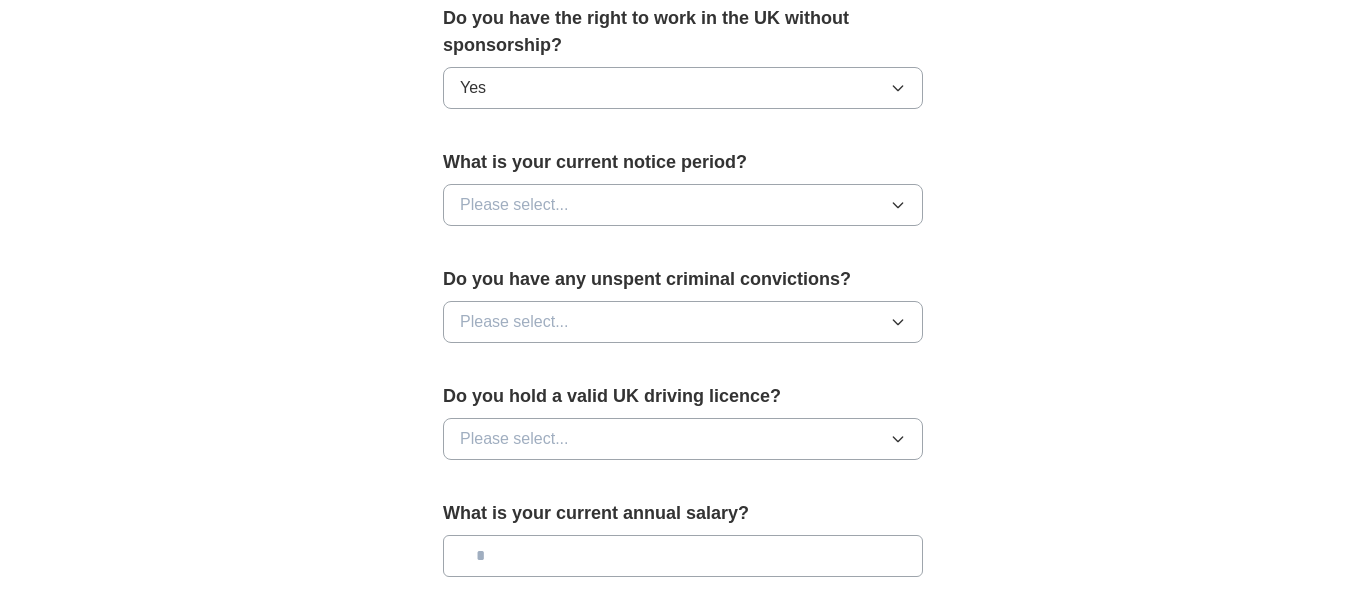 scroll, scrollTop: 1080, scrollLeft: 0, axis: vertical 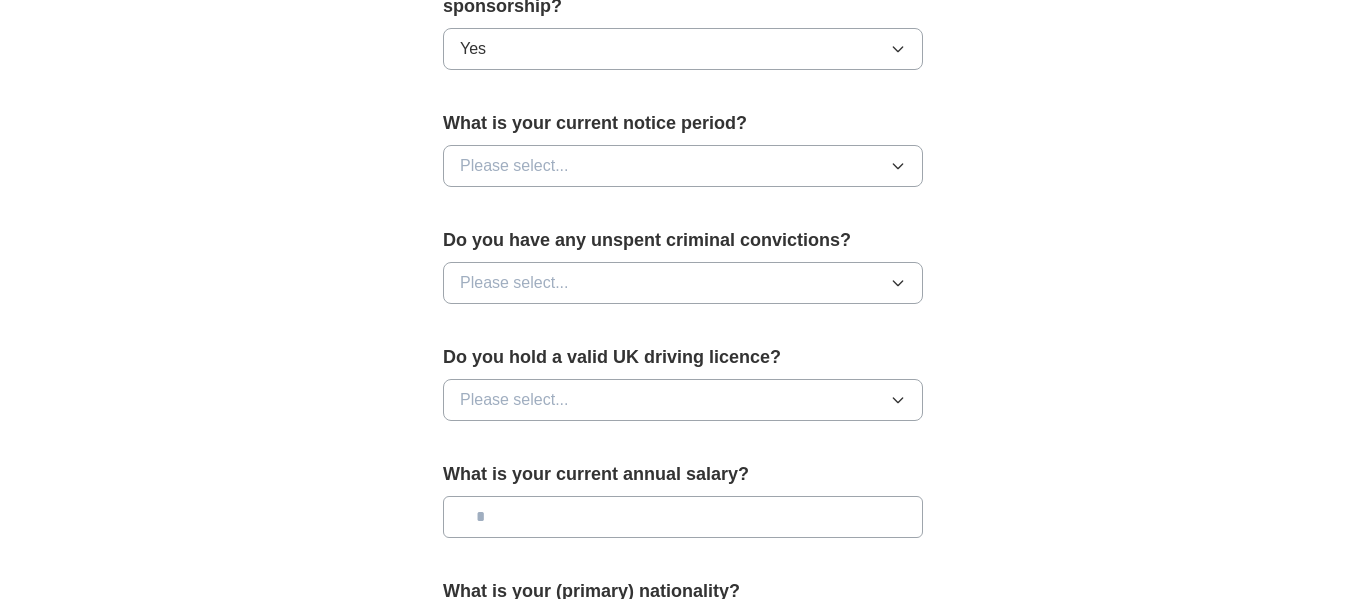 click on "Please select..." at bounding box center [683, 166] 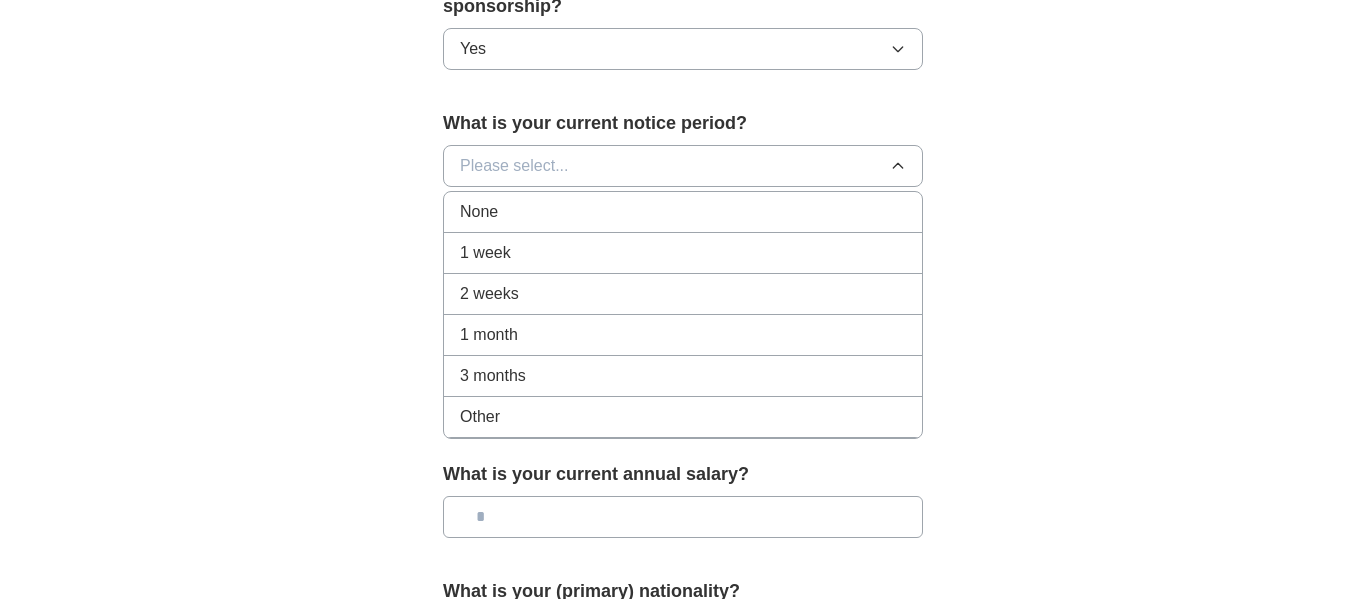 click on "1 month" at bounding box center (683, 335) 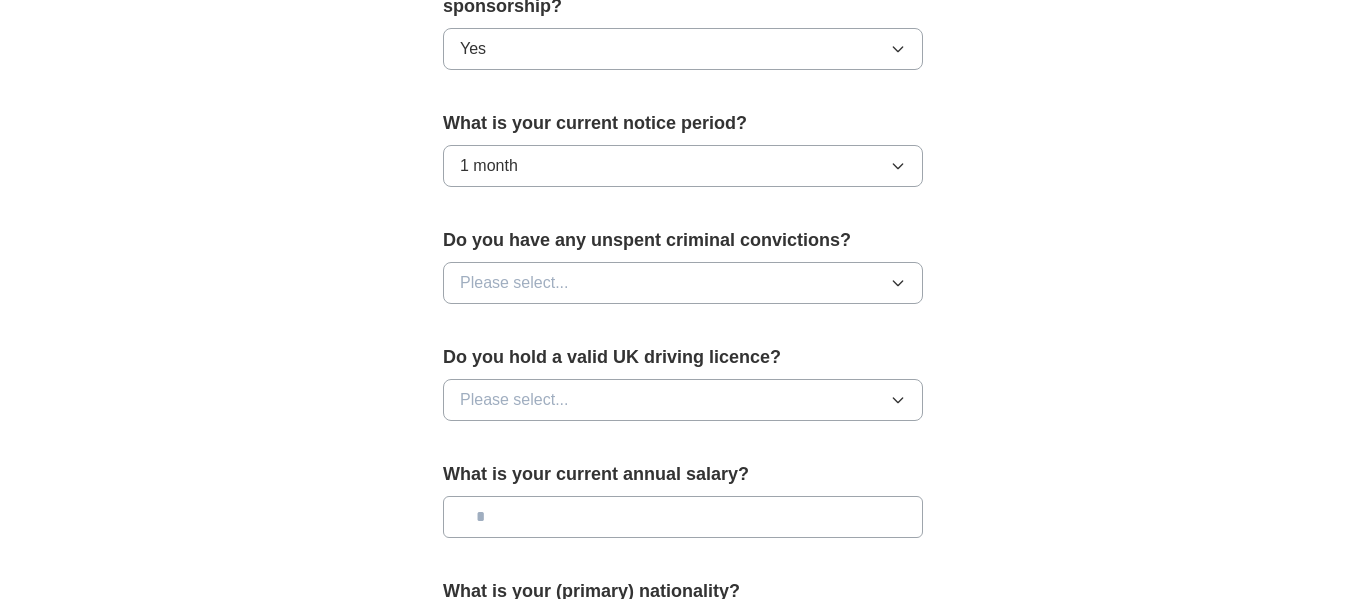 click on "Please select..." at bounding box center (514, 283) 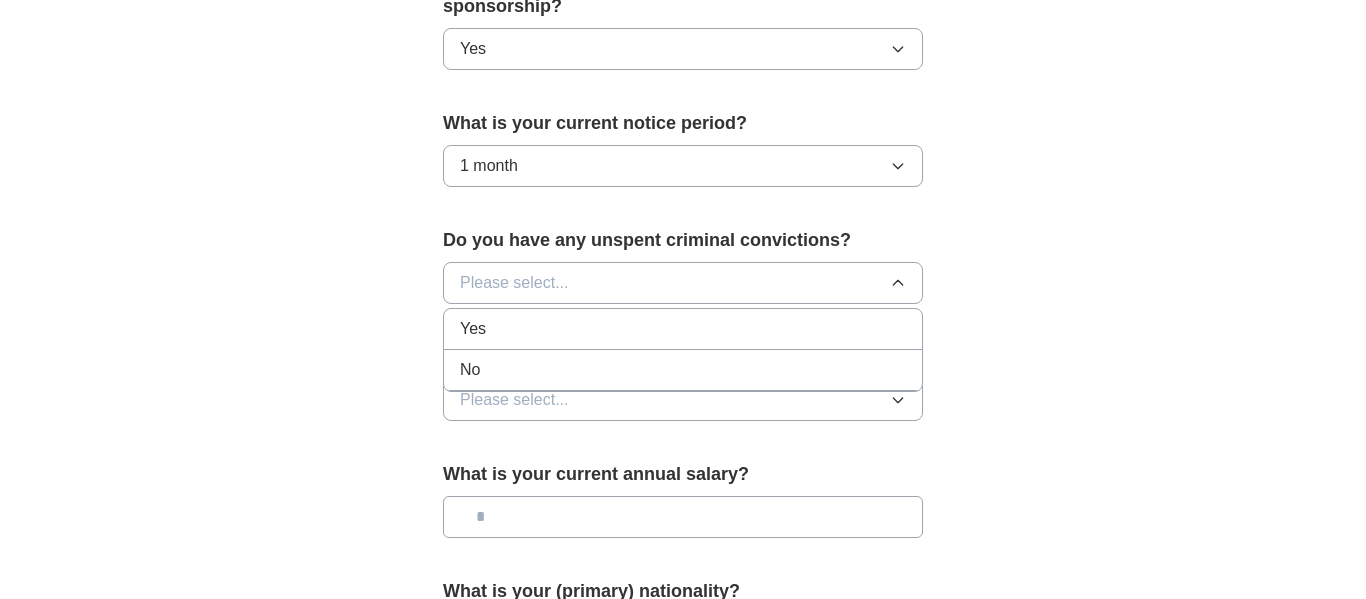 click on "No" at bounding box center [683, 370] 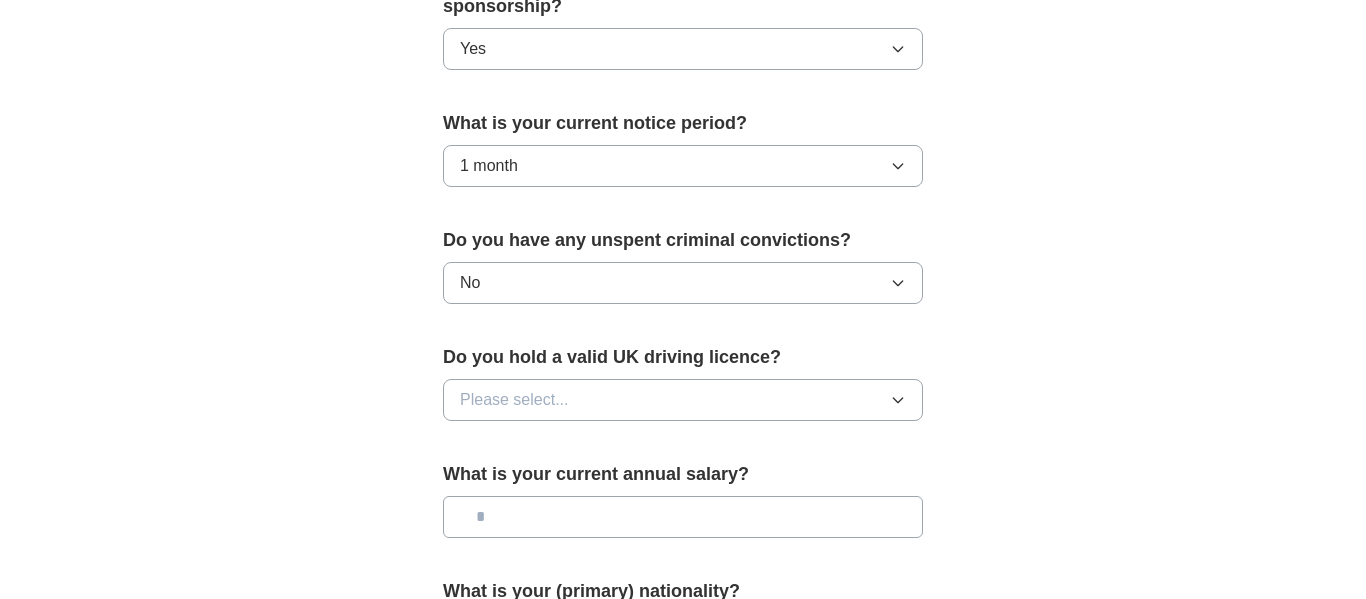 click on "Please select..." at bounding box center (514, 400) 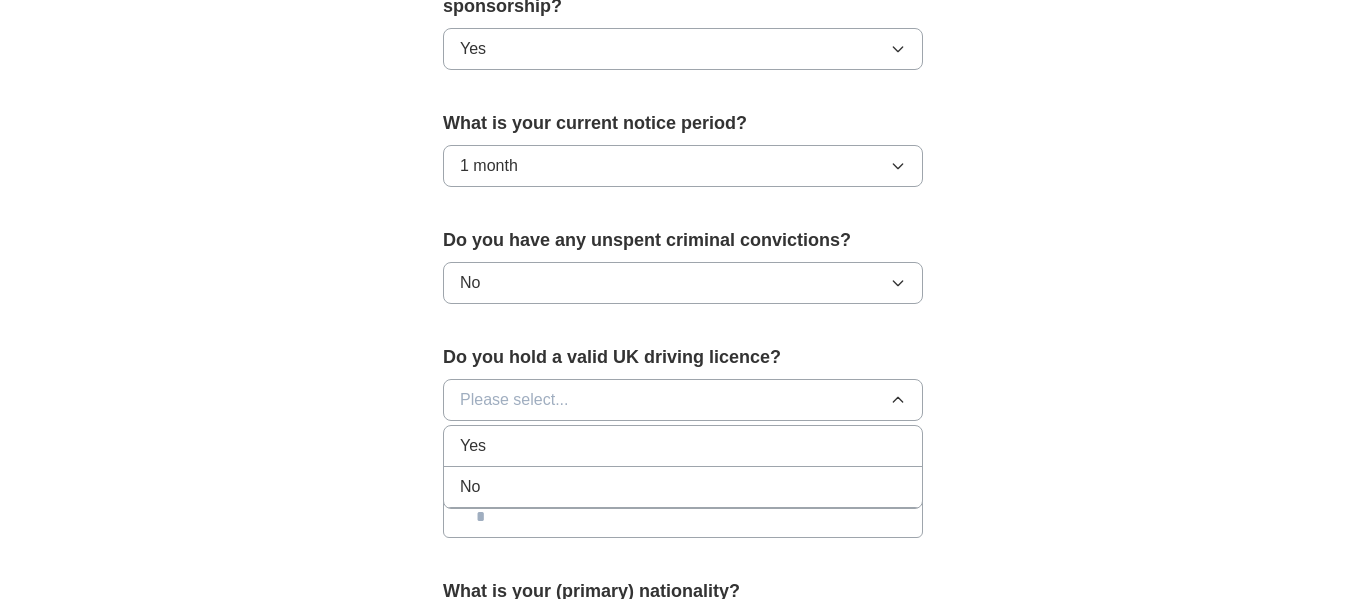 click on "No" at bounding box center (683, 487) 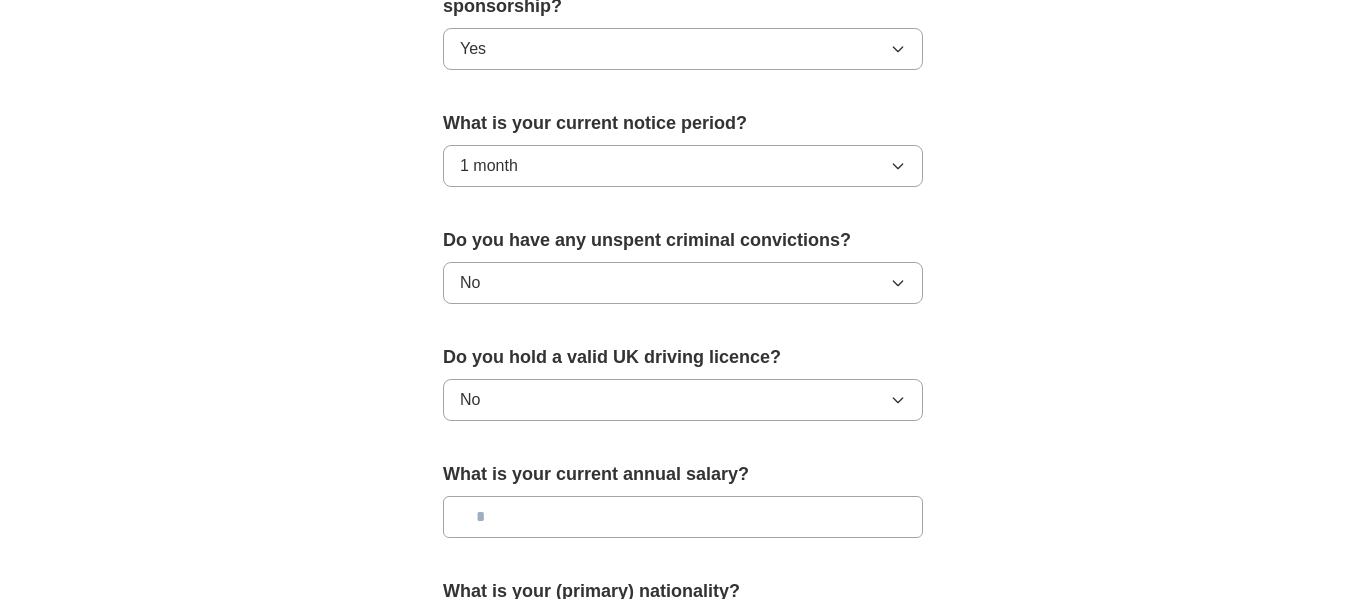 click at bounding box center (683, 517) 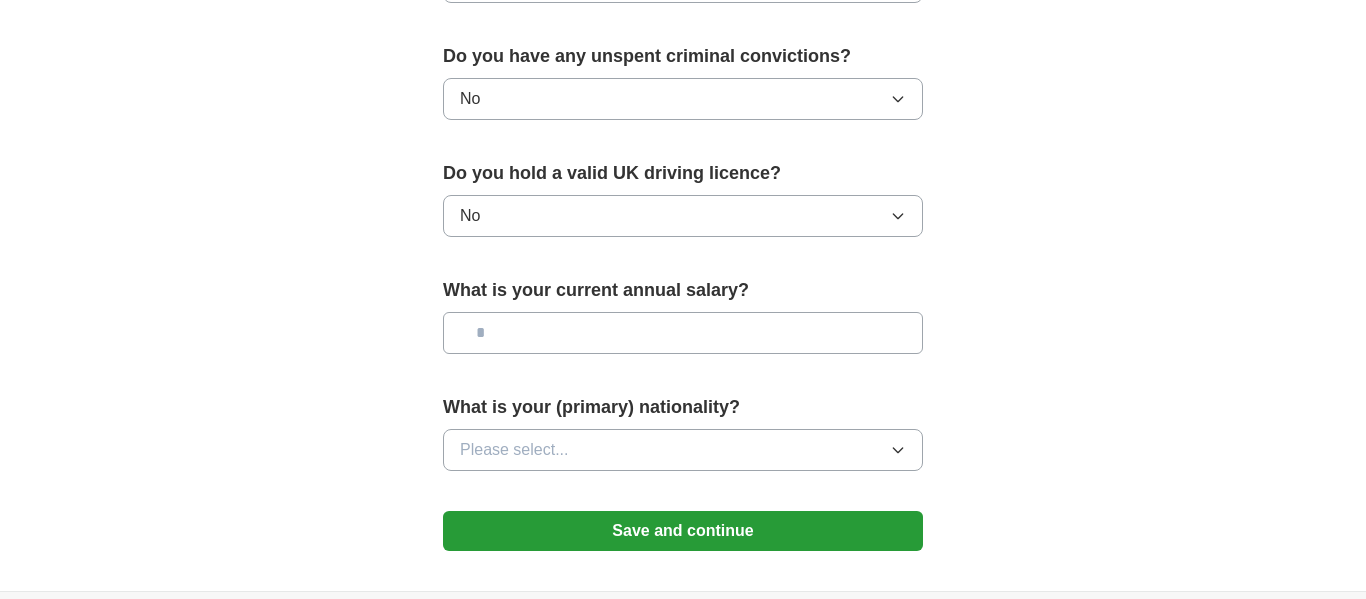 scroll, scrollTop: 1320, scrollLeft: 0, axis: vertical 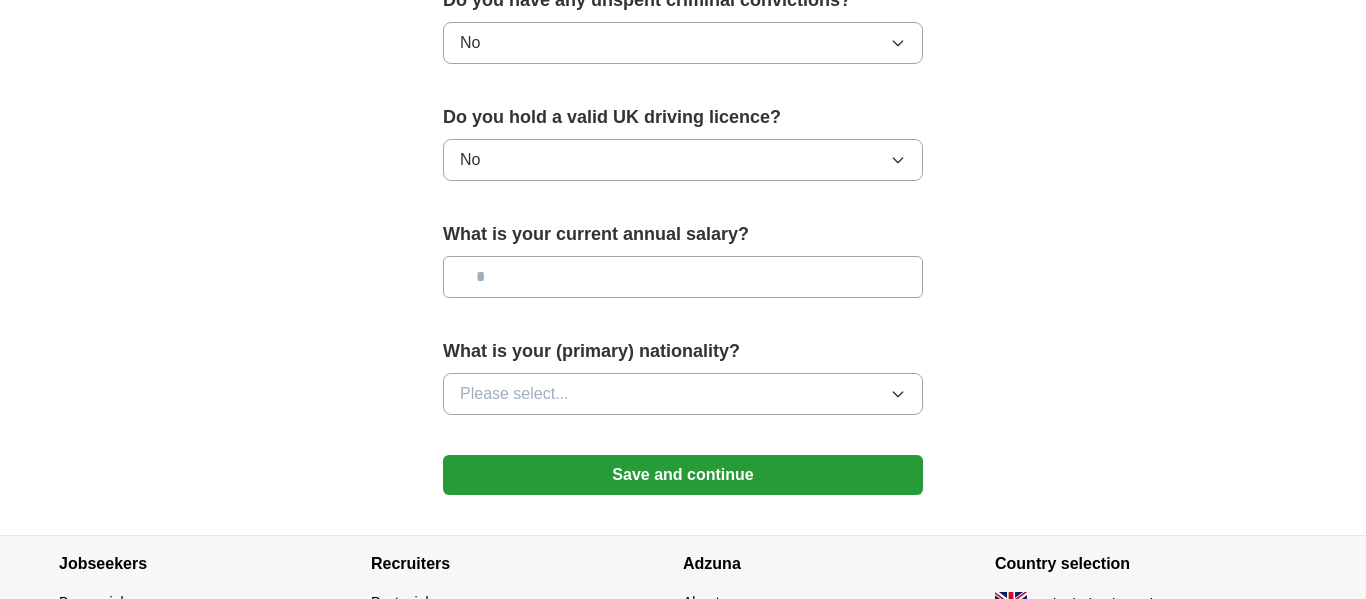 click on "Please select..." at bounding box center (514, 394) 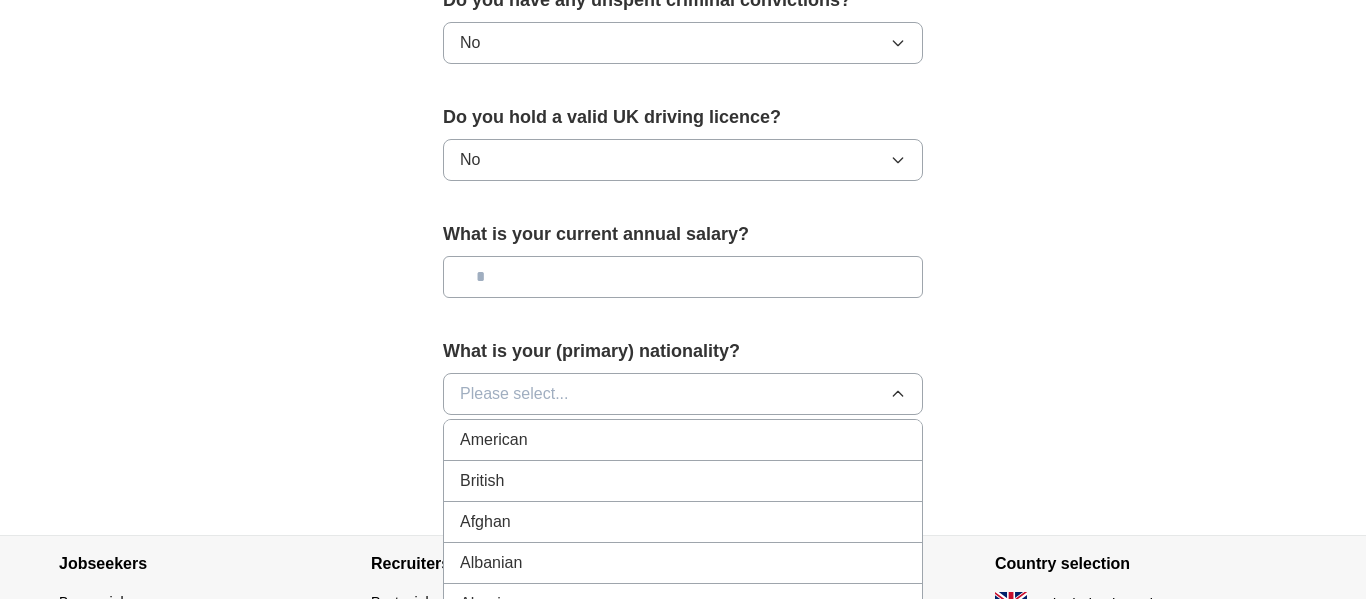 click on "British" at bounding box center (683, 481) 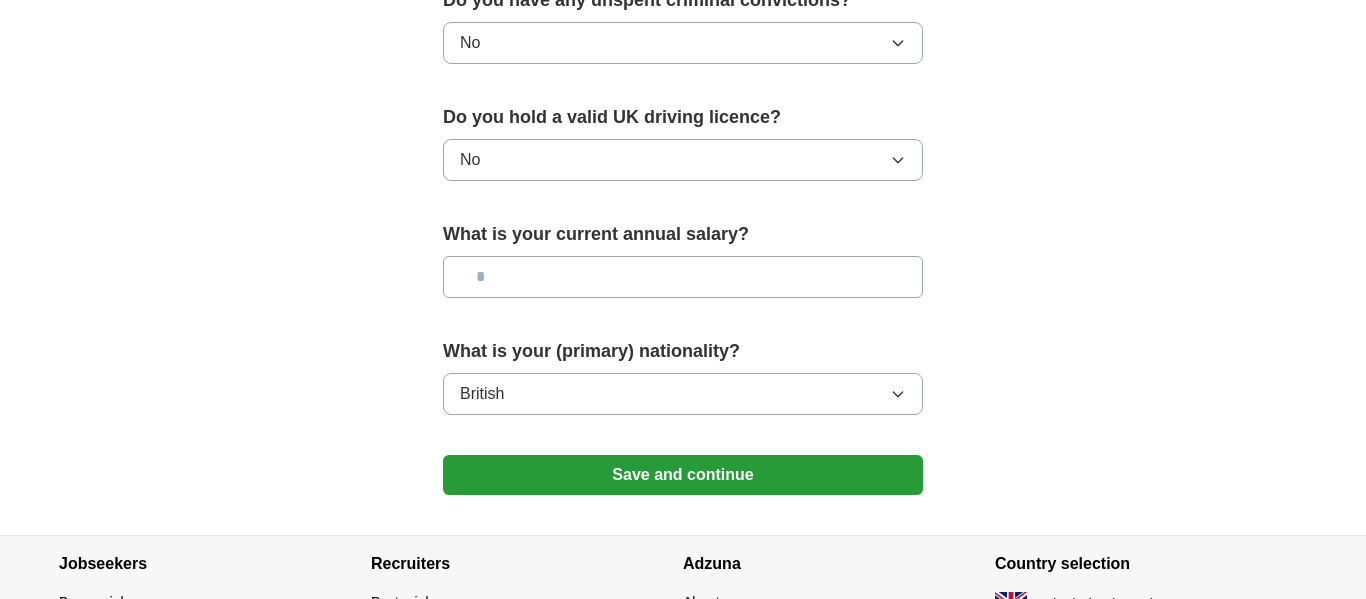 click on "Save and continue" at bounding box center (683, 475) 